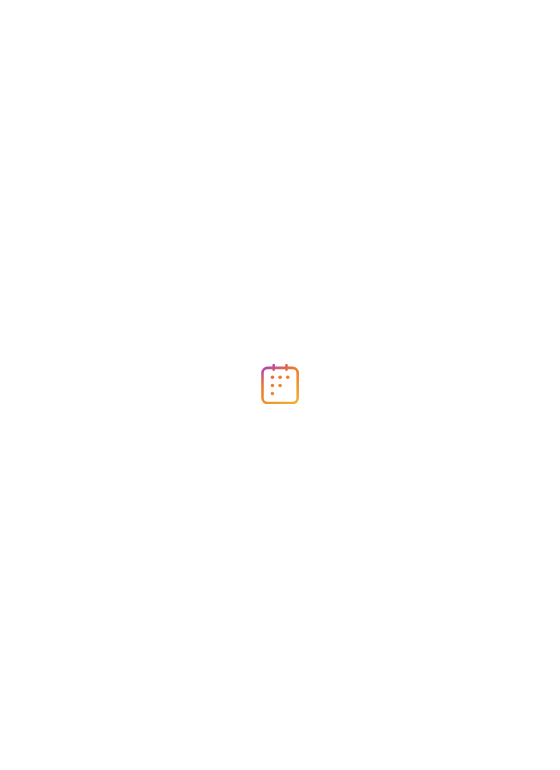 scroll, scrollTop: 0, scrollLeft: 0, axis: both 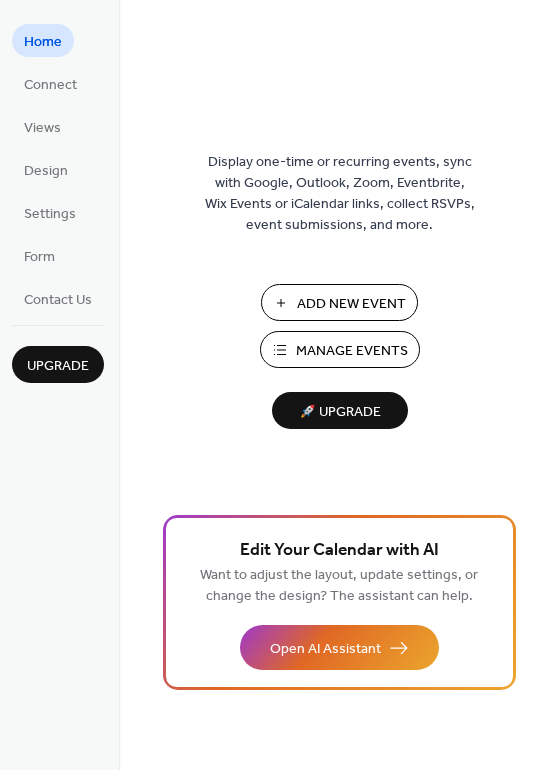 click on "Add New Event" at bounding box center [339, 302] 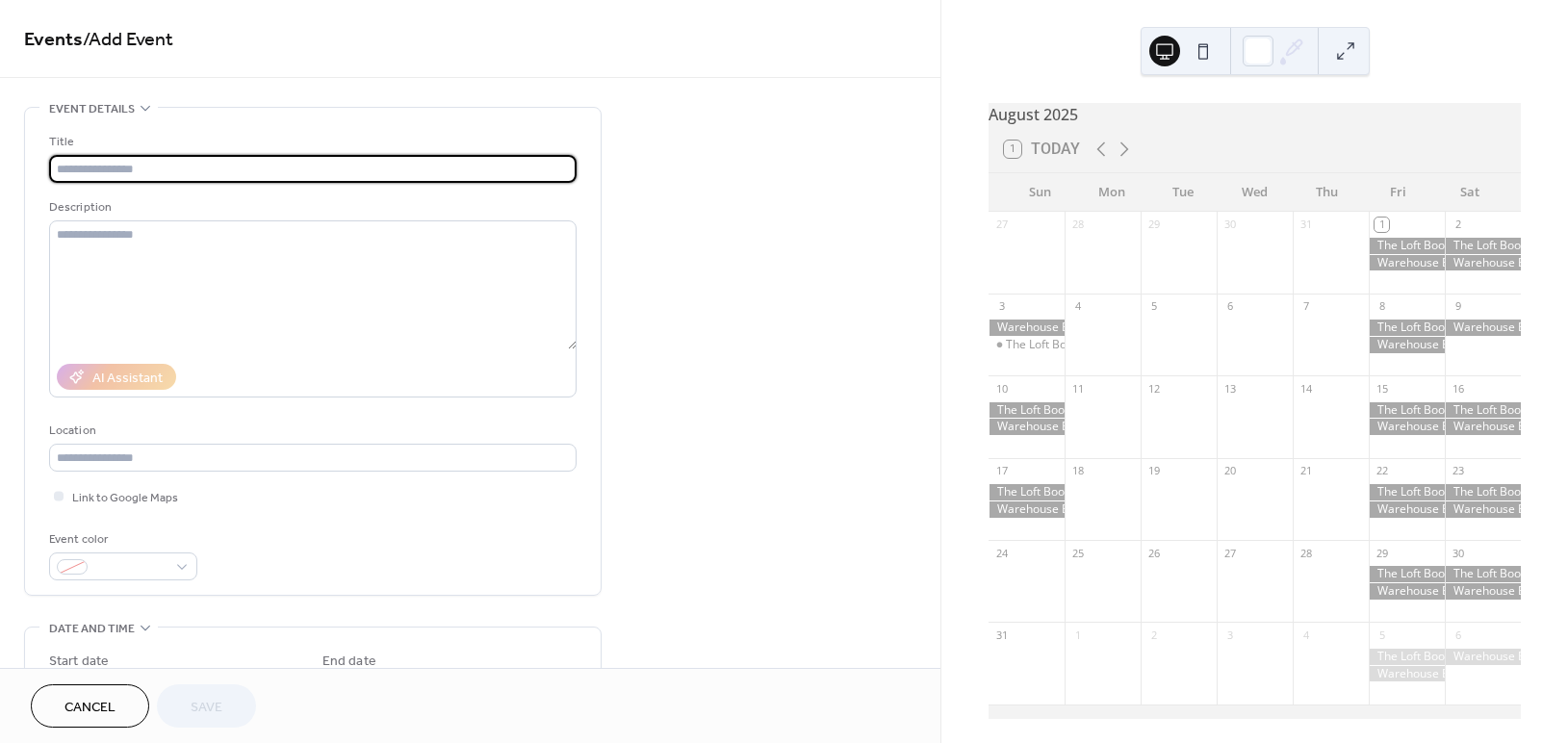 scroll, scrollTop: 0, scrollLeft: 0, axis: both 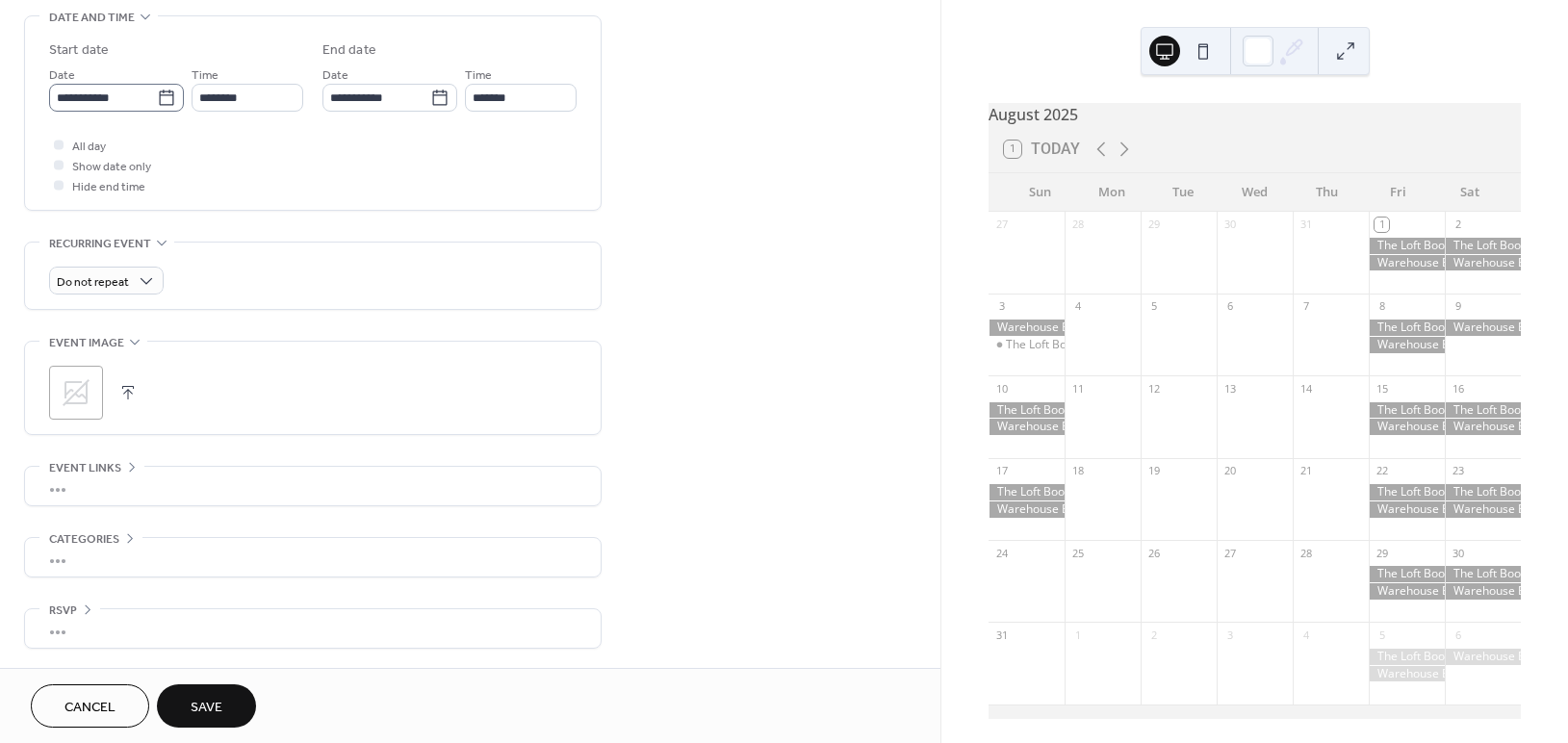 type on "**********" 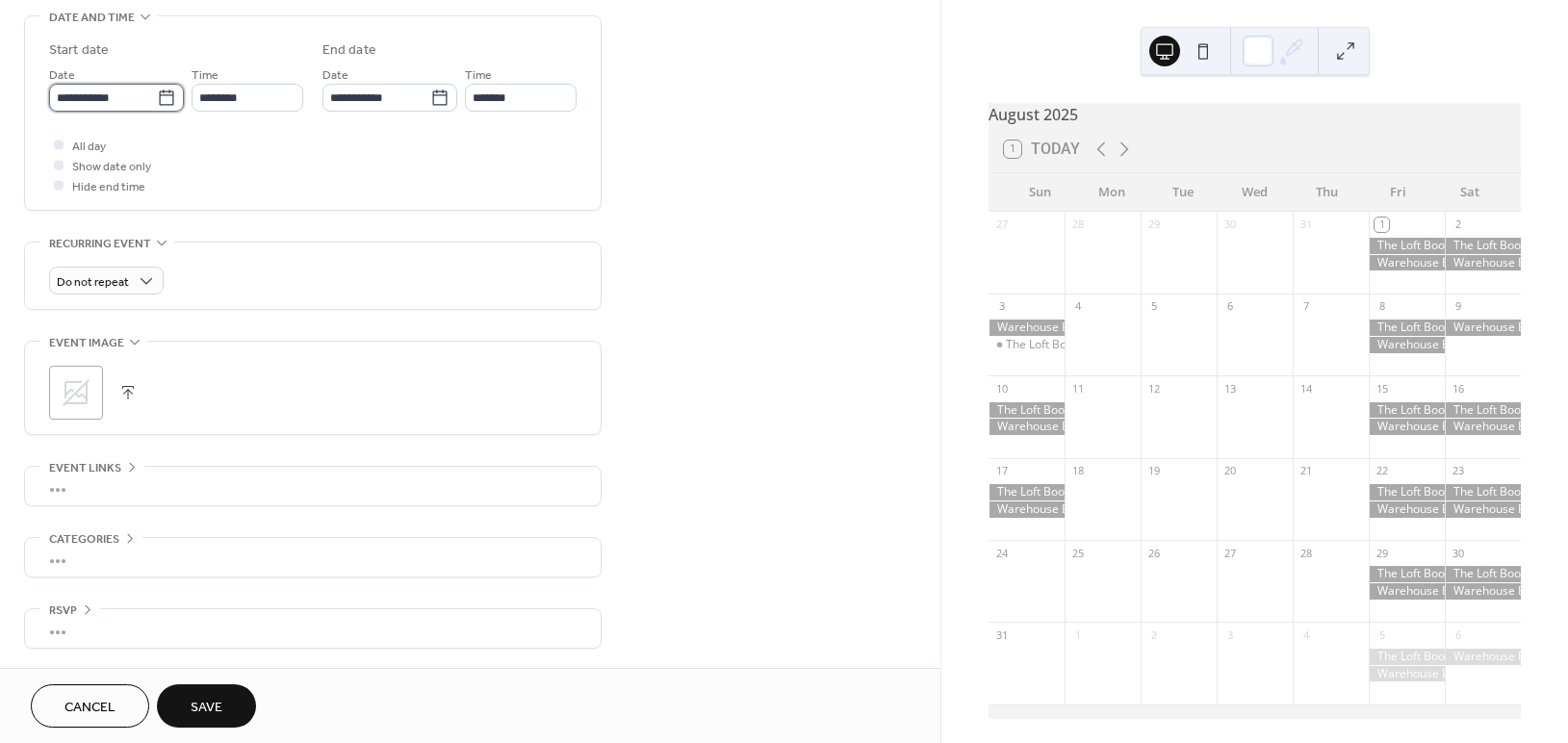click on "**********" at bounding box center (103, 97) 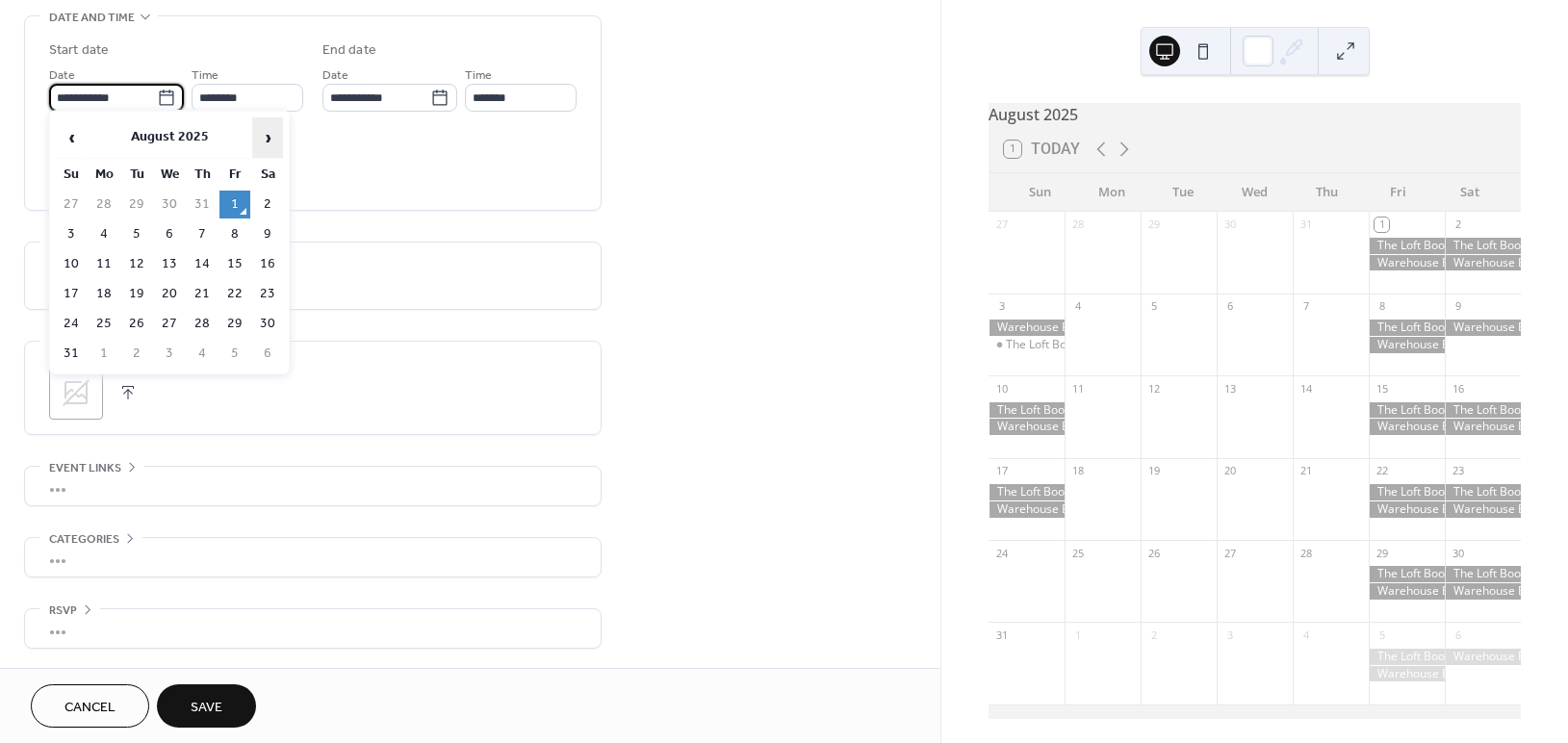 click on "›" at bounding box center [268, 138] 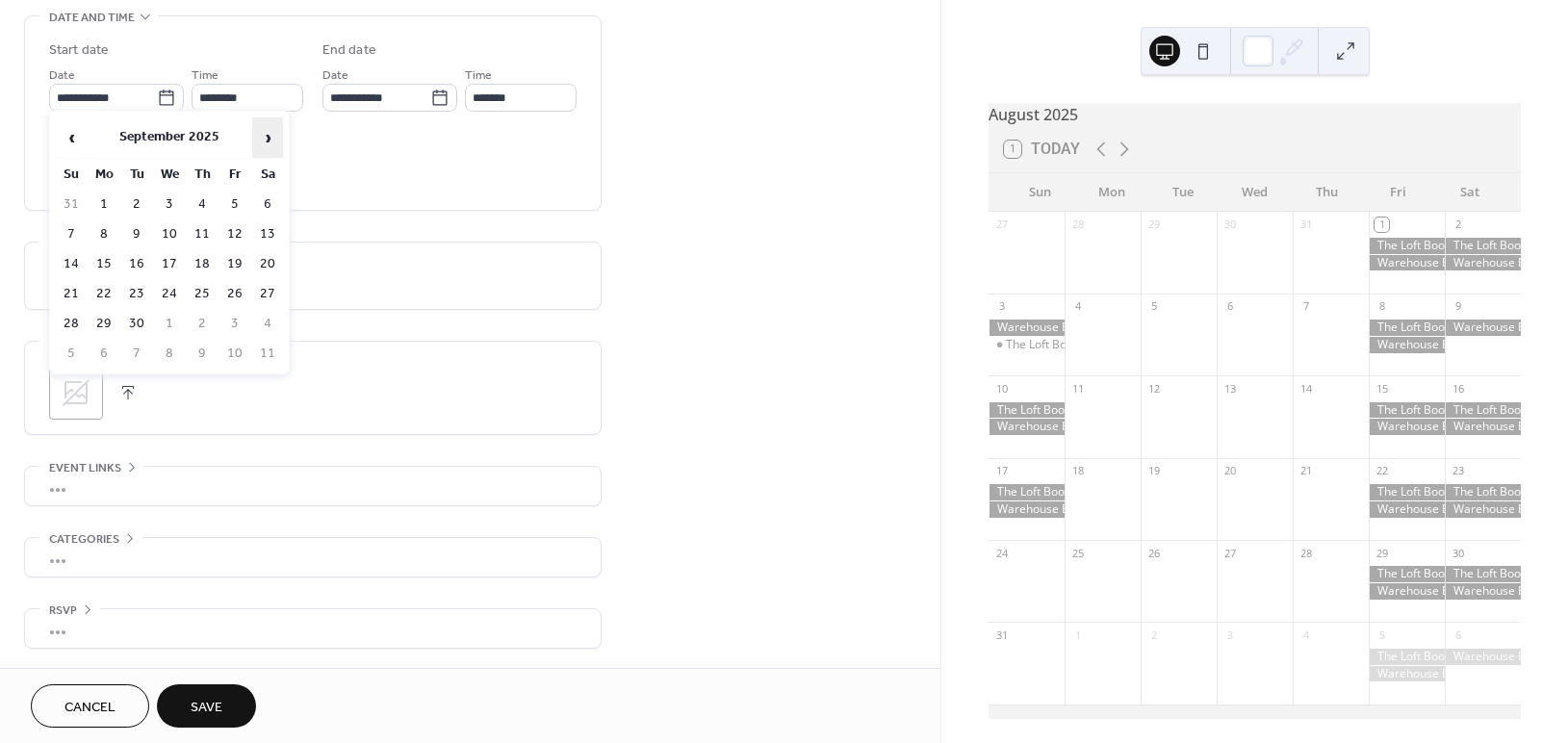 click on "›" at bounding box center [268, 138] 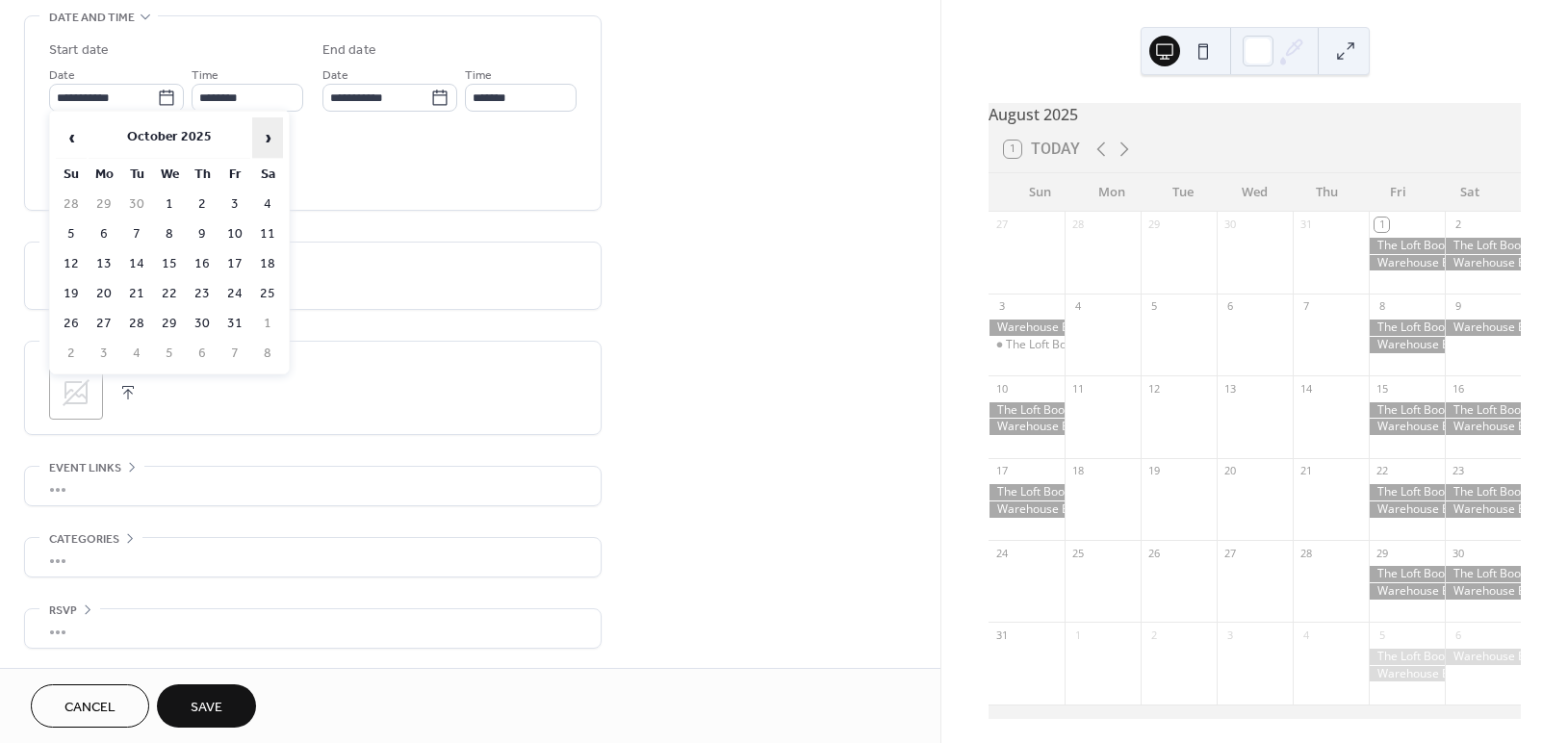 click on "›" at bounding box center [268, 138] 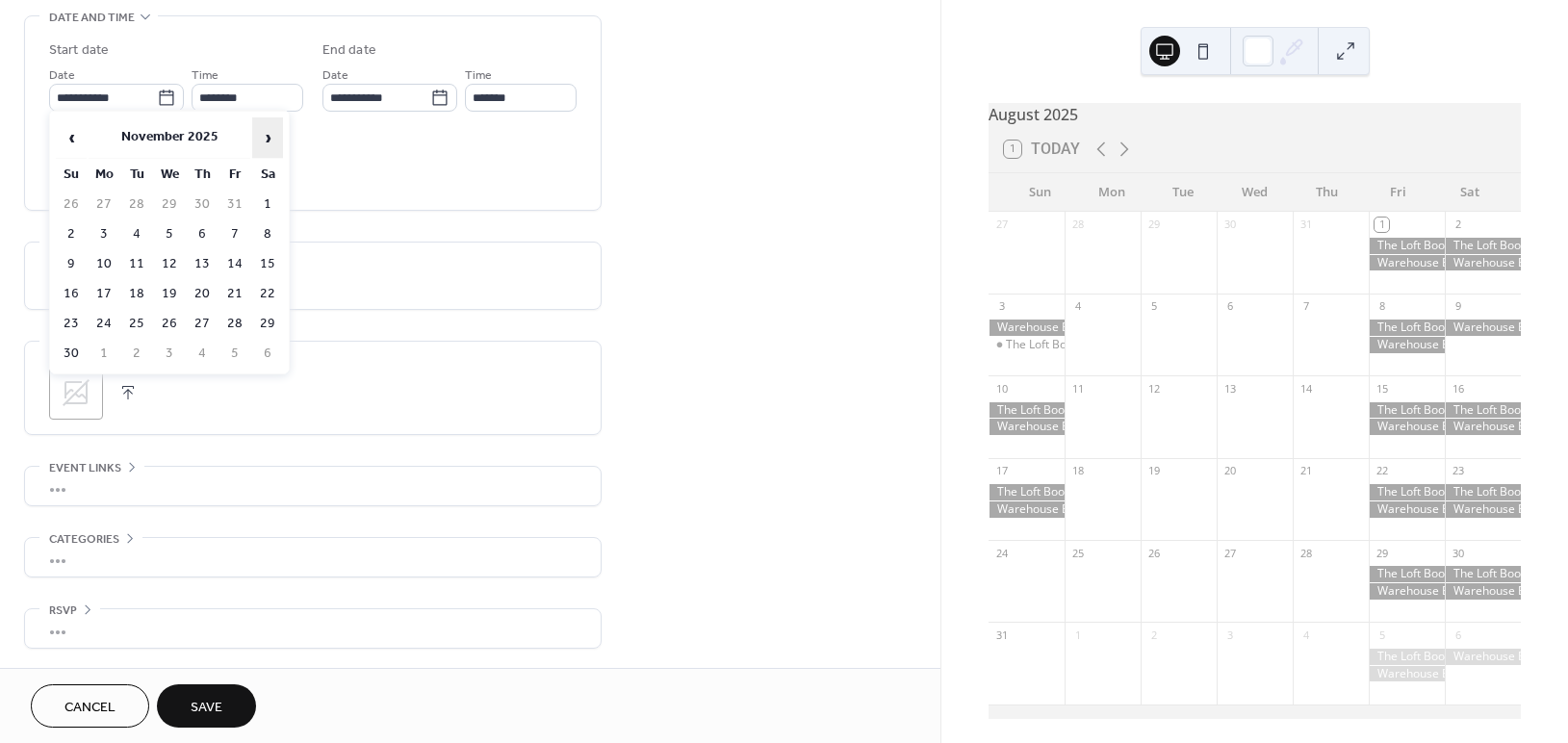 click on "›" at bounding box center [268, 138] 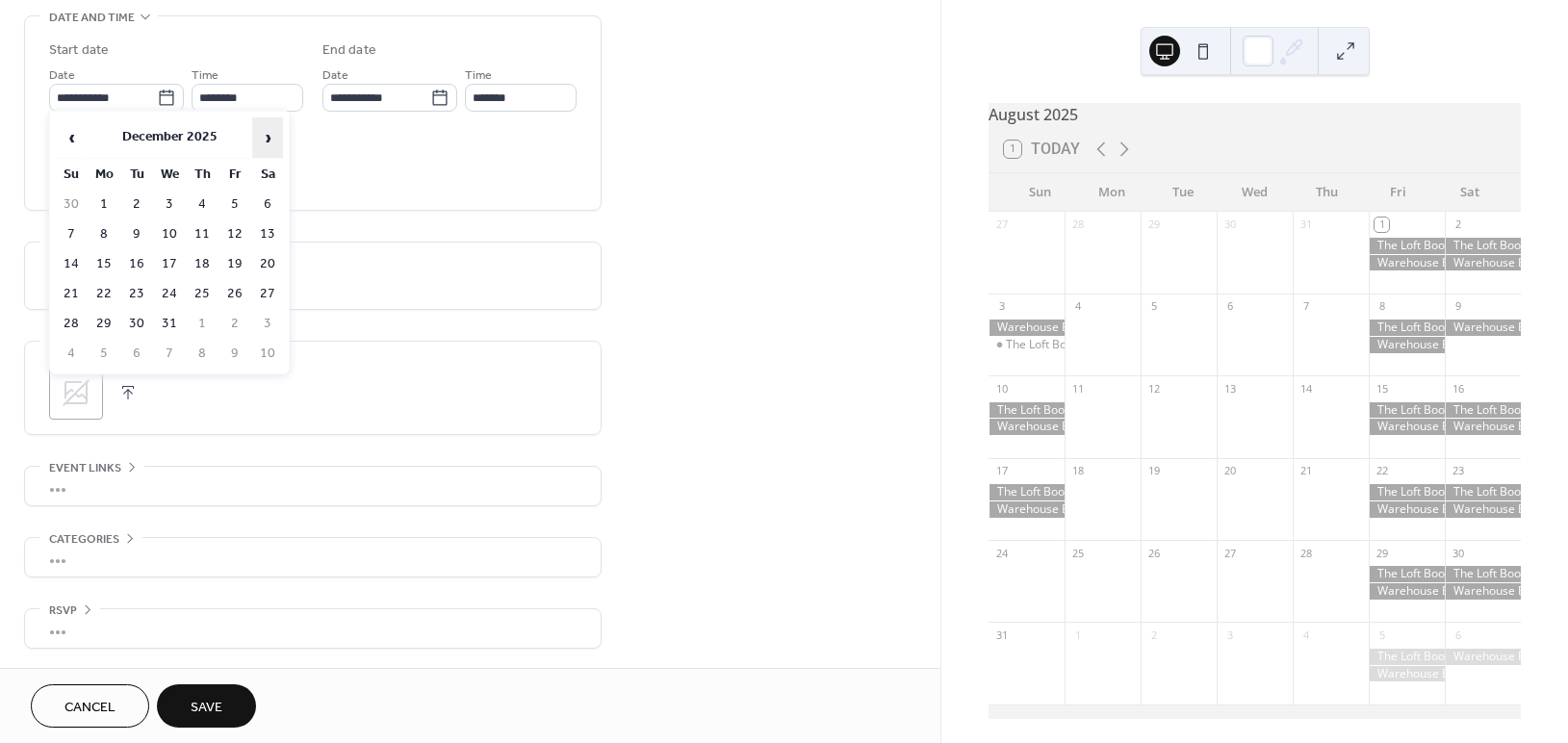 click on "›" at bounding box center (268, 138) 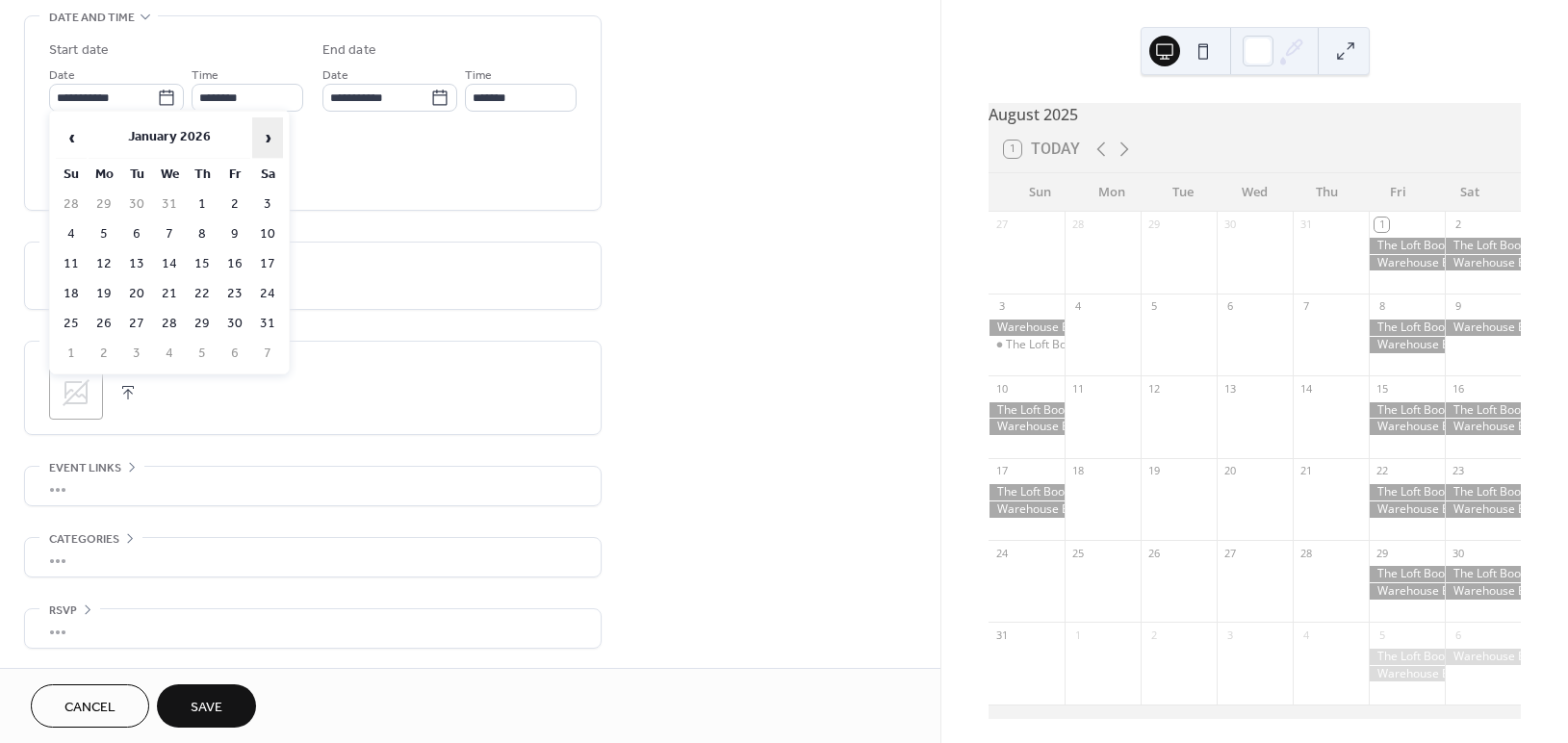 click on "›" at bounding box center [268, 138] 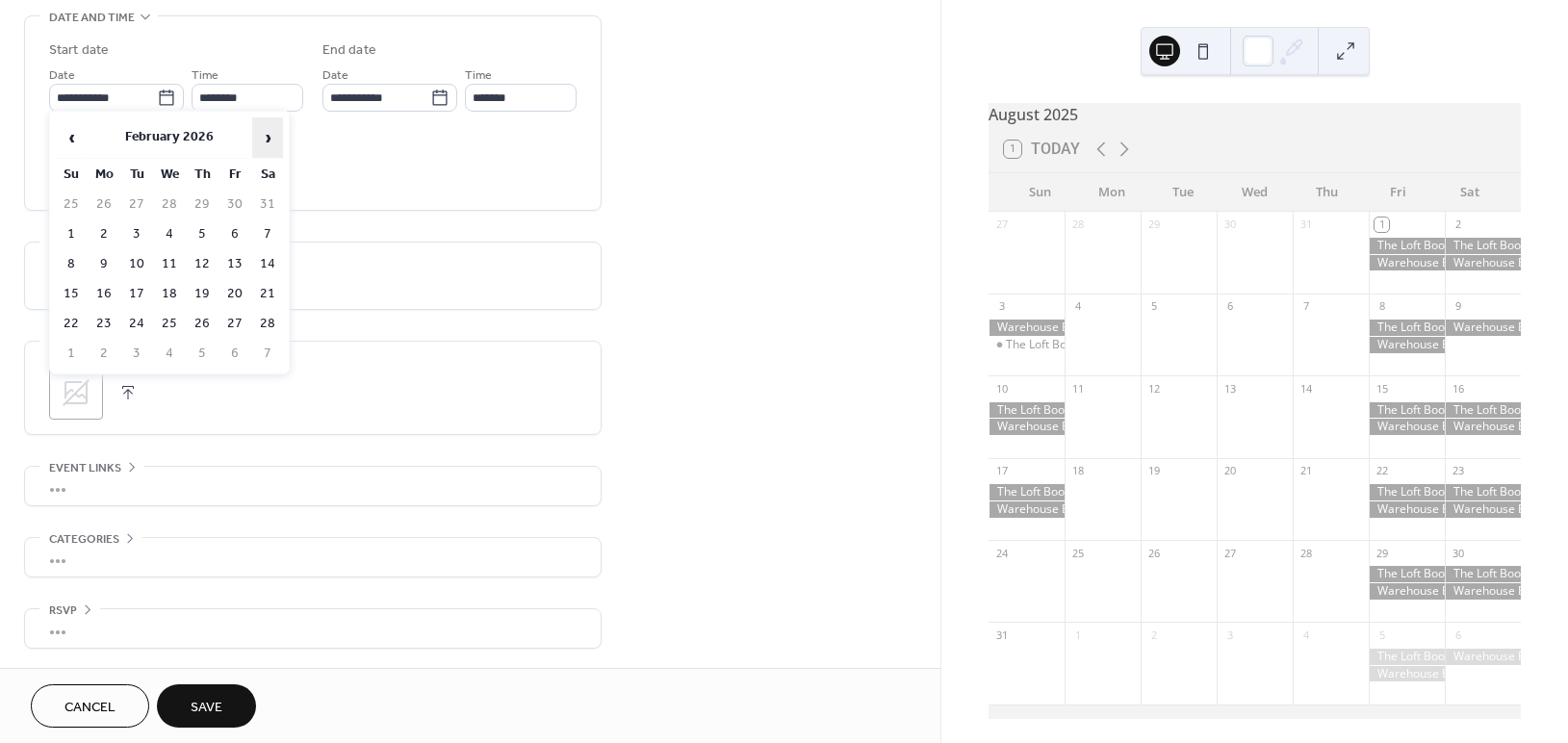 click on "›" at bounding box center [268, 138] 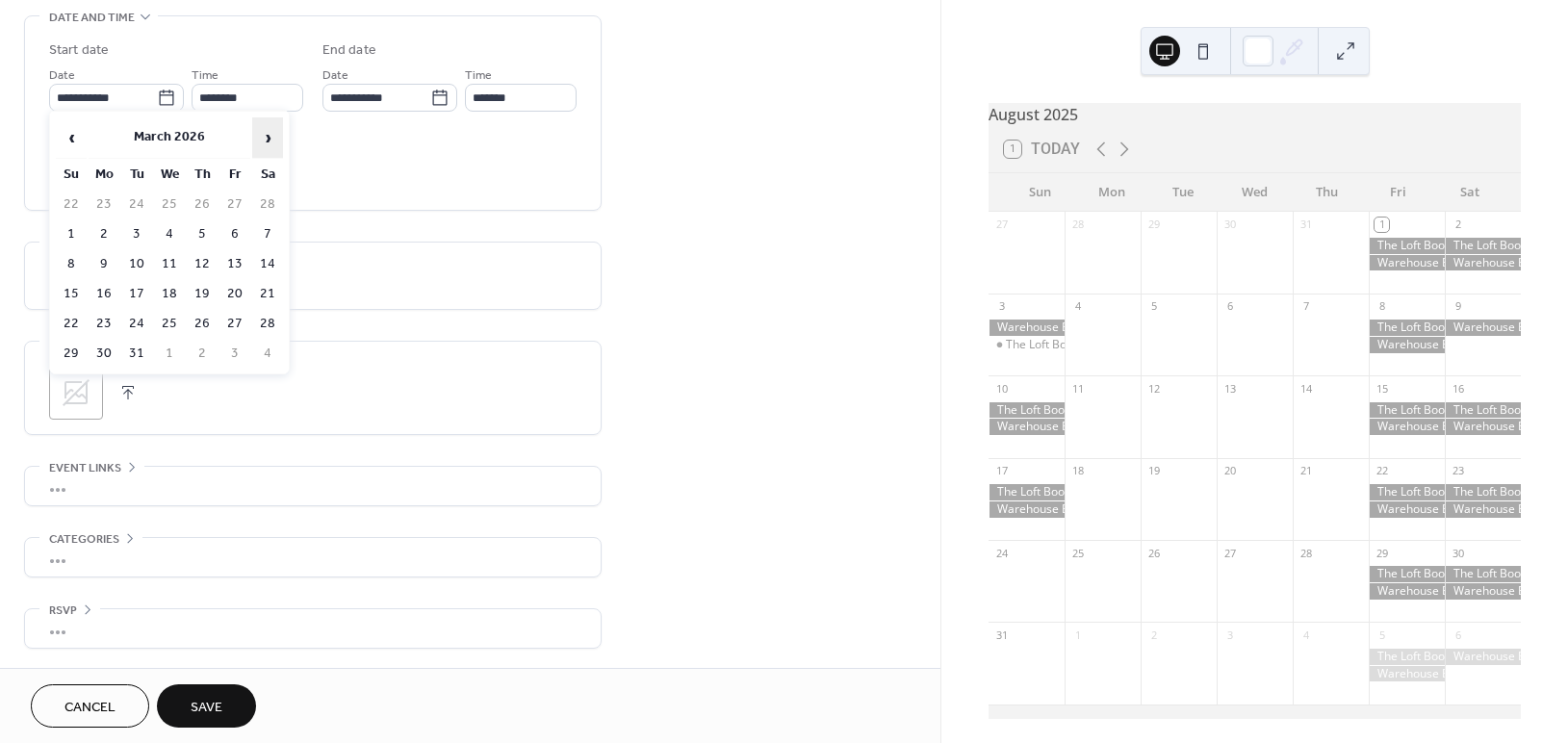 click on "›" at bounding box center (268, 138) 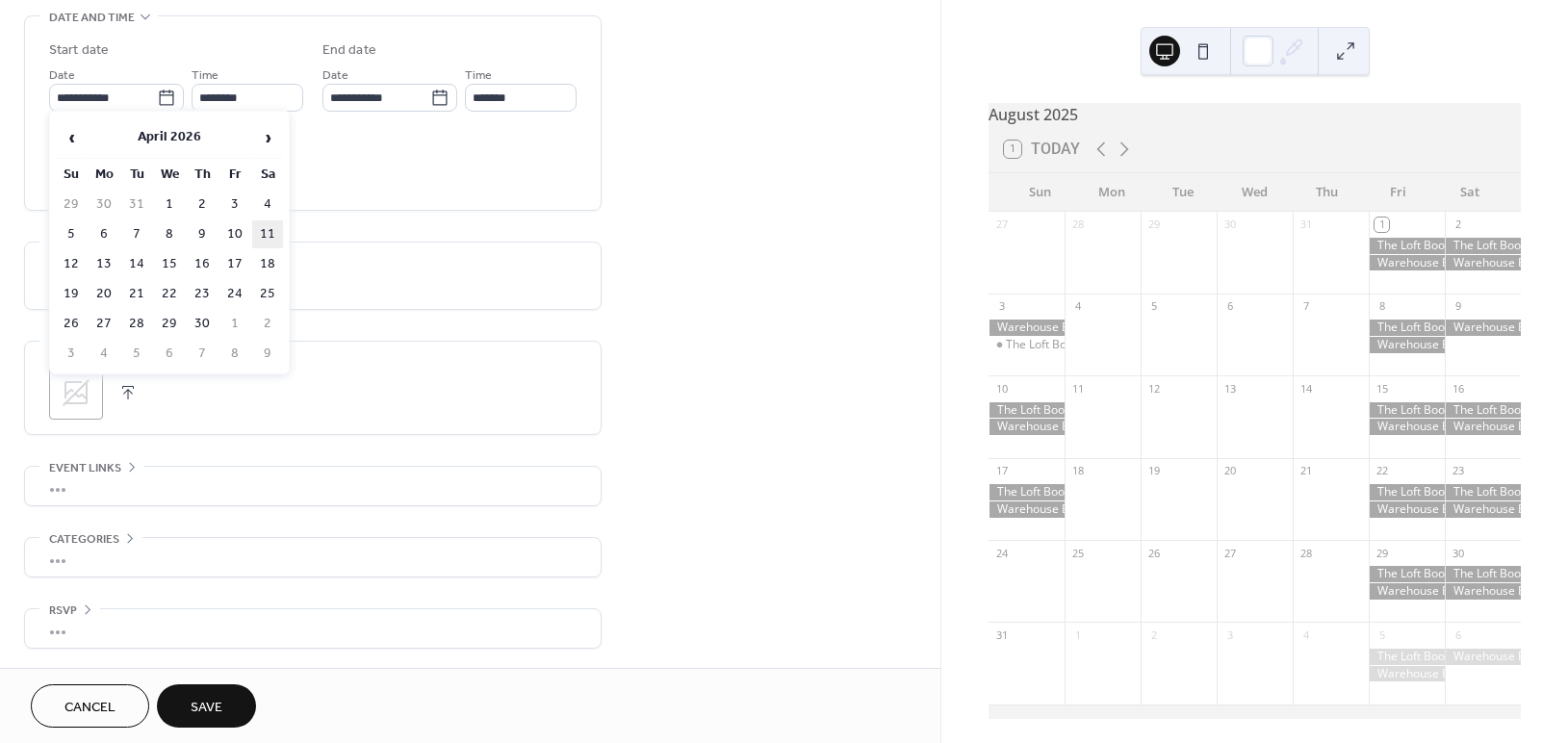 click on "11" at bounding box center [268, 234] 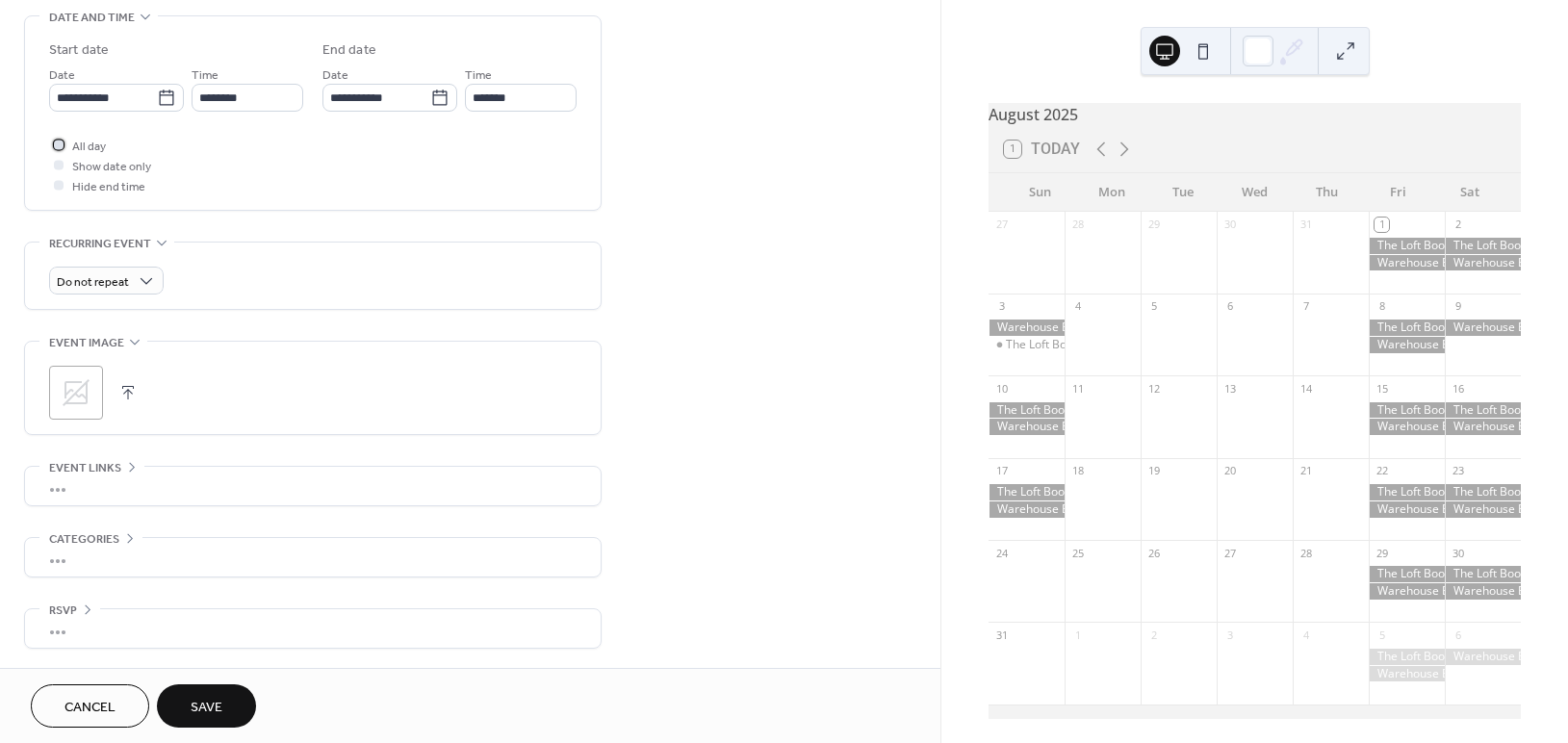 click at bounding box center (59, 144) 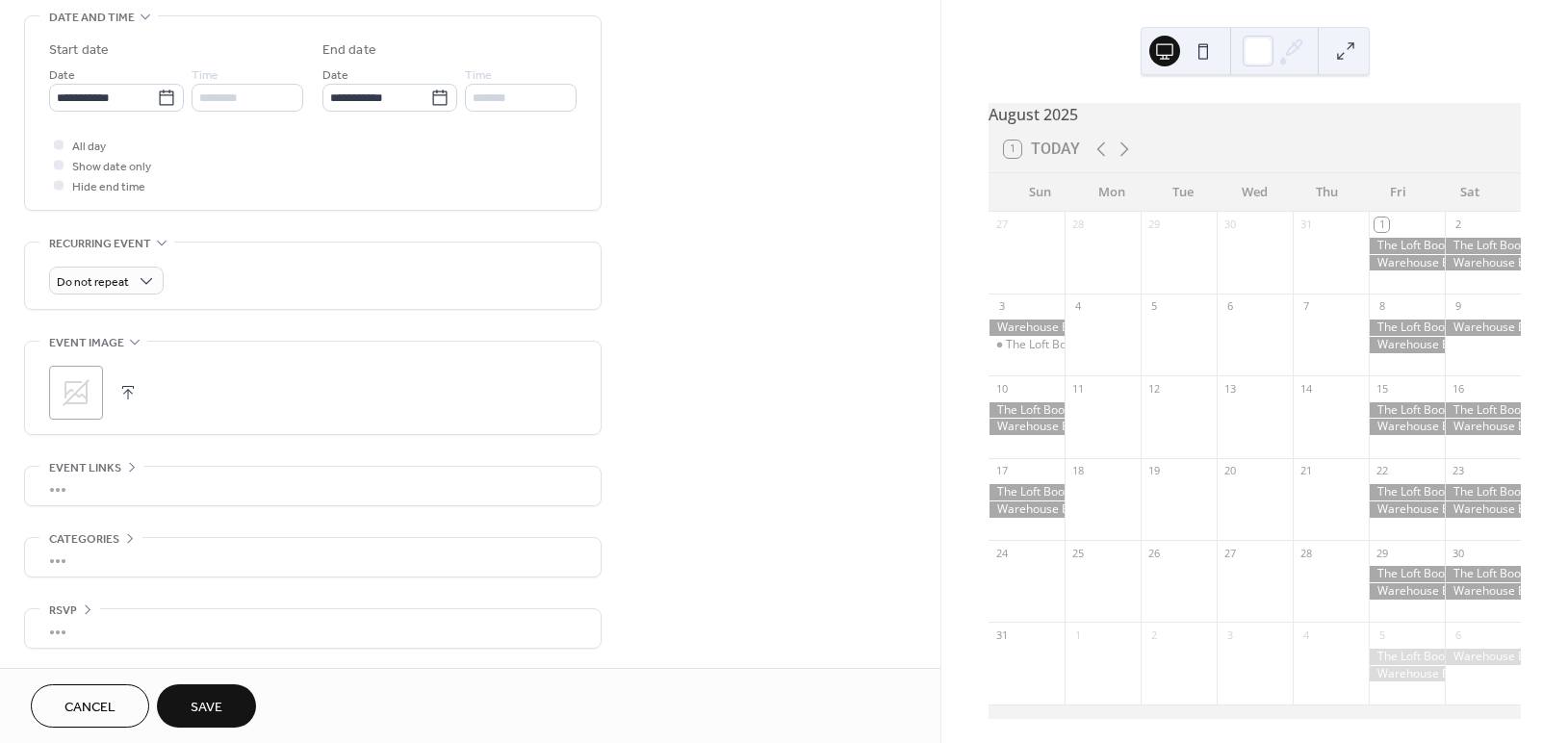 click on "Save" at bounding box center [206, 707] 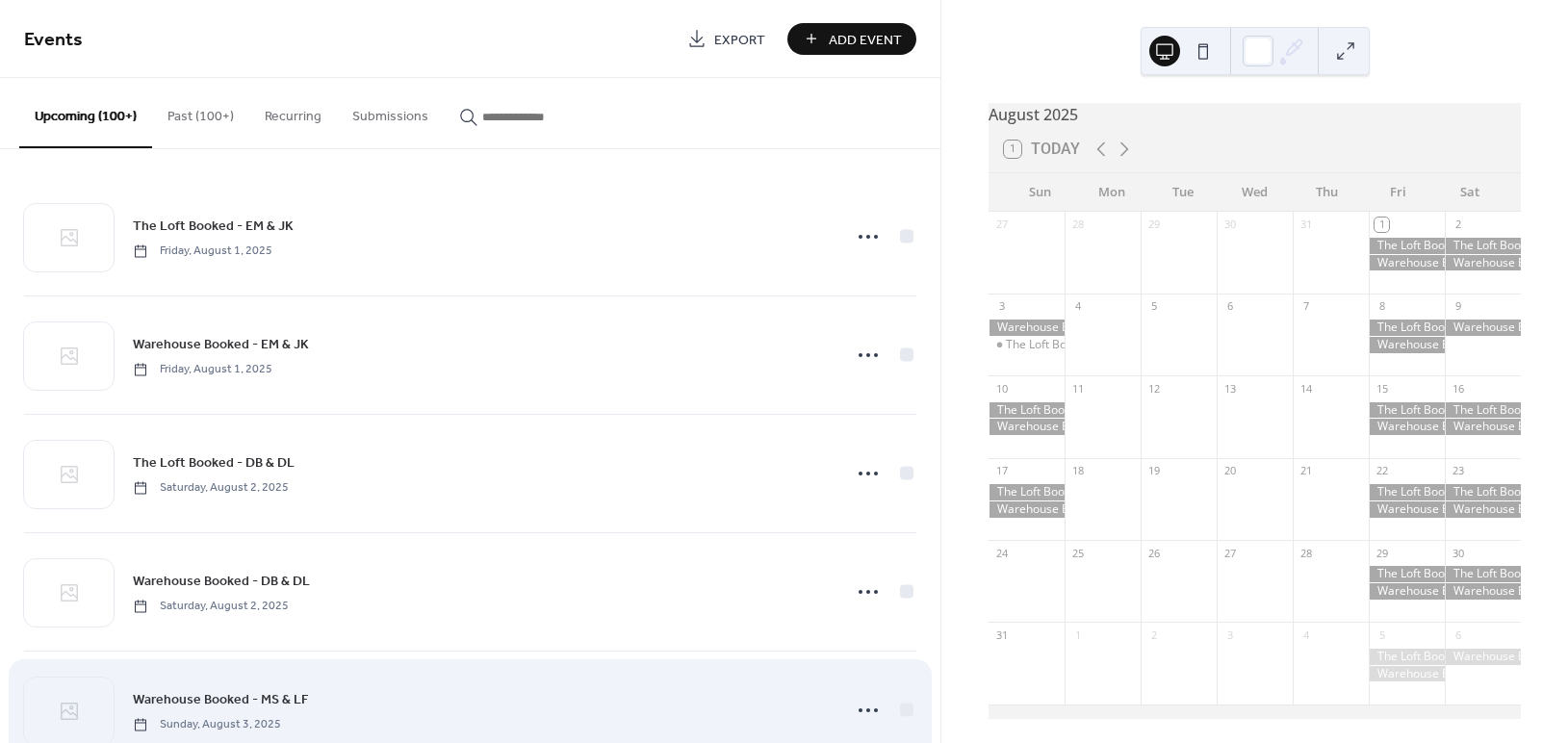 scroll, scrollTop: 0, scrollLeft: 0, axis: both 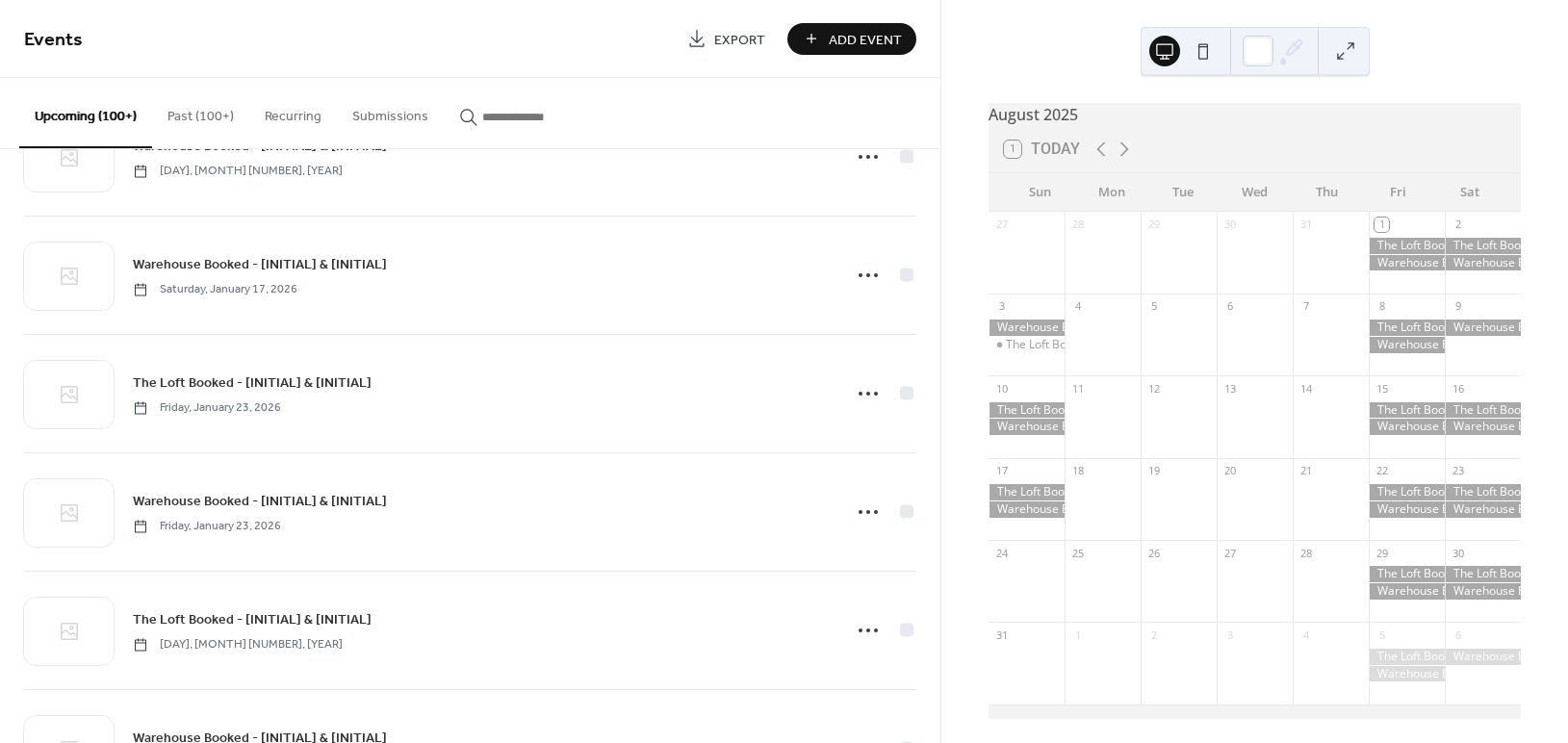 drag, startPoint x: 401, startPoint y: 372, endPoint x: 467, endPoint y: -37, distance: 414.291 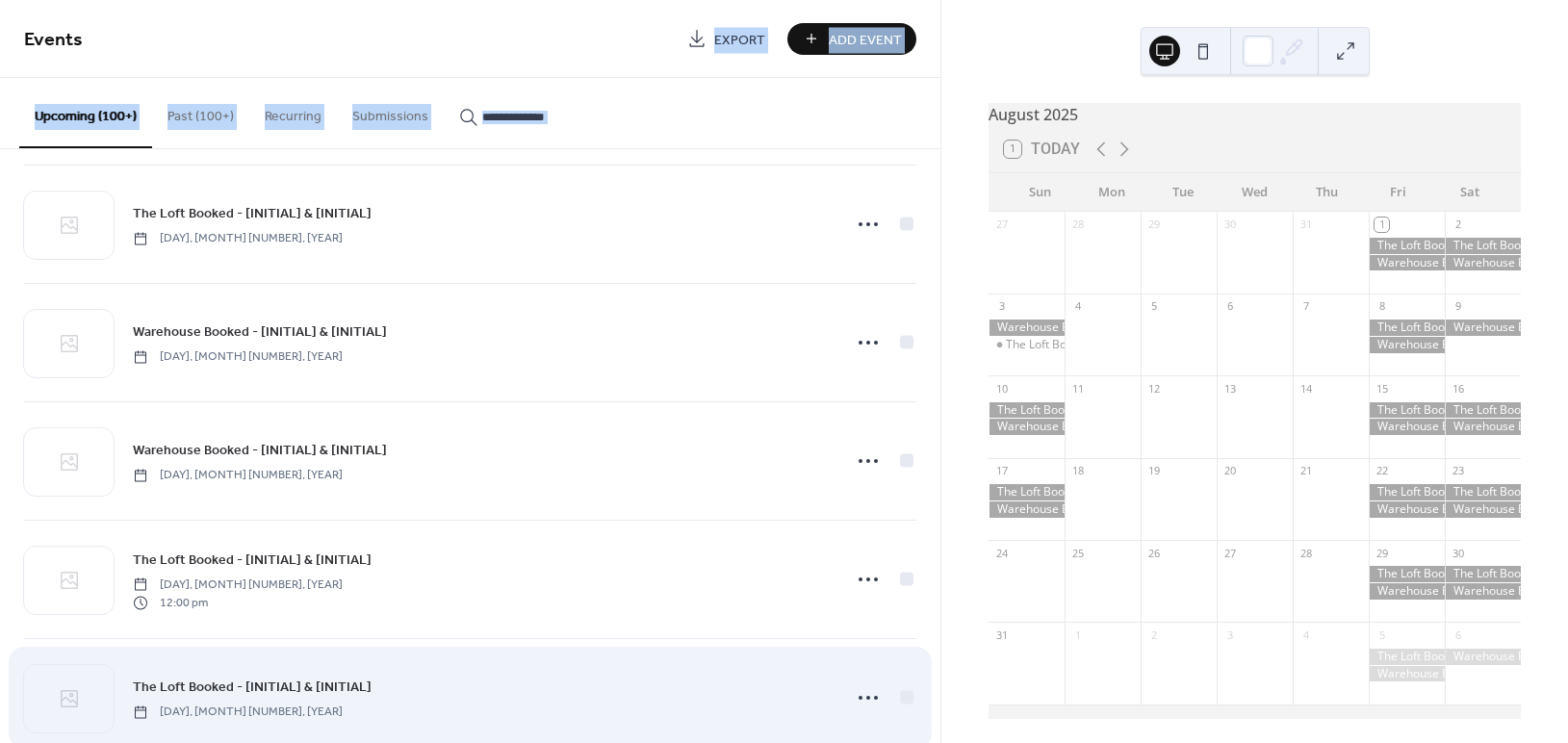 scroll, scrollTop: 16933, scrollLeft: 0, axis: vertical 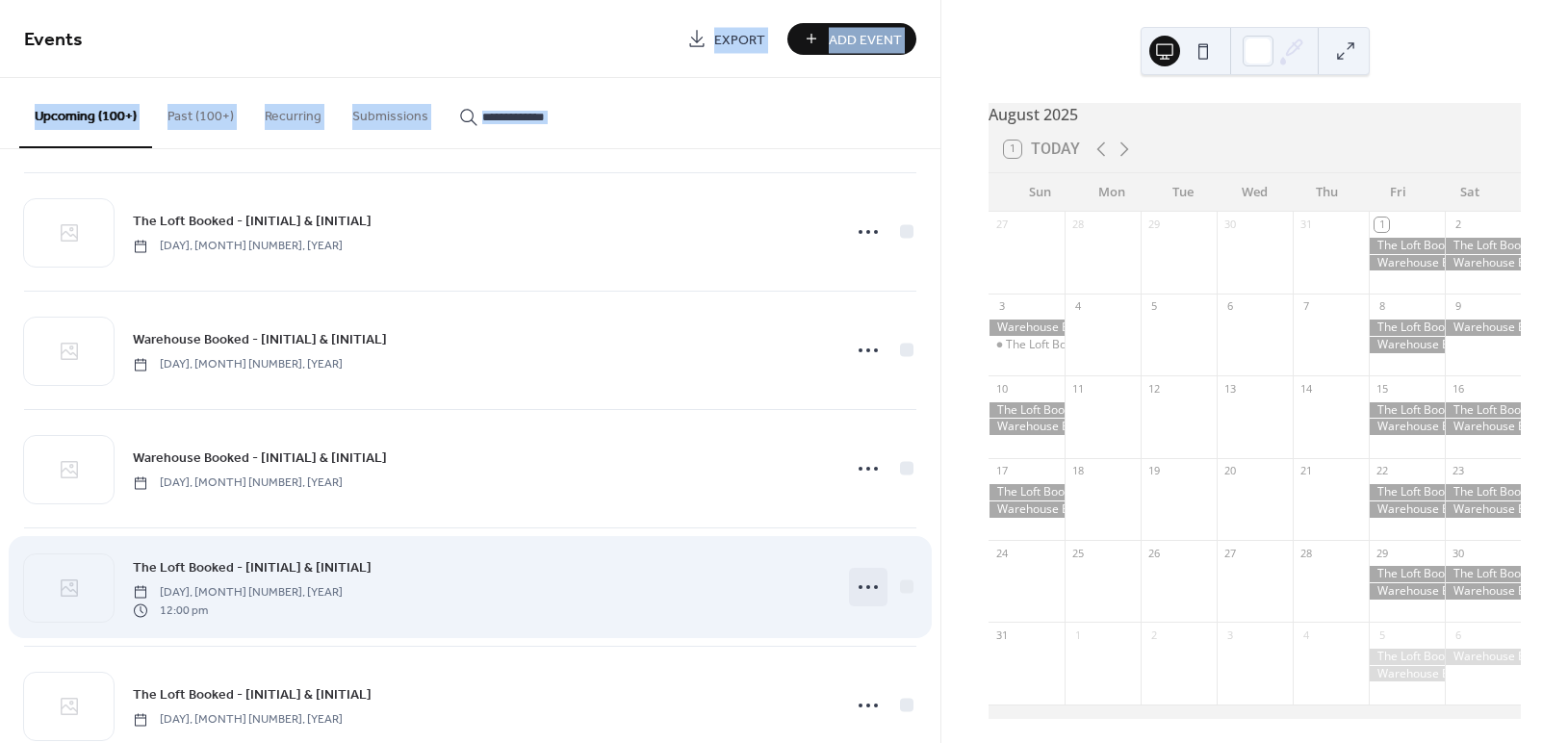 click 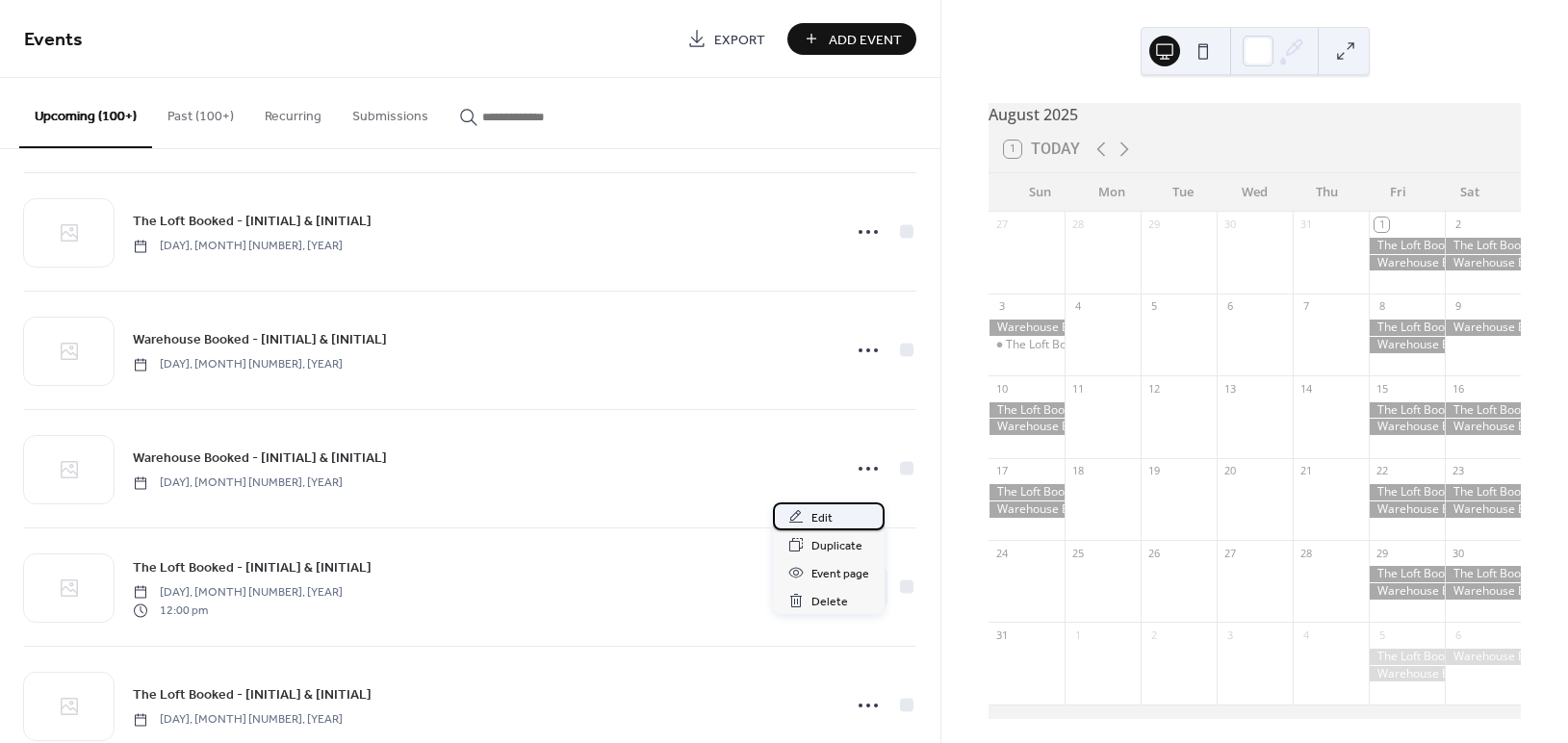 click on "Edit" at bounding box center (829, 516) 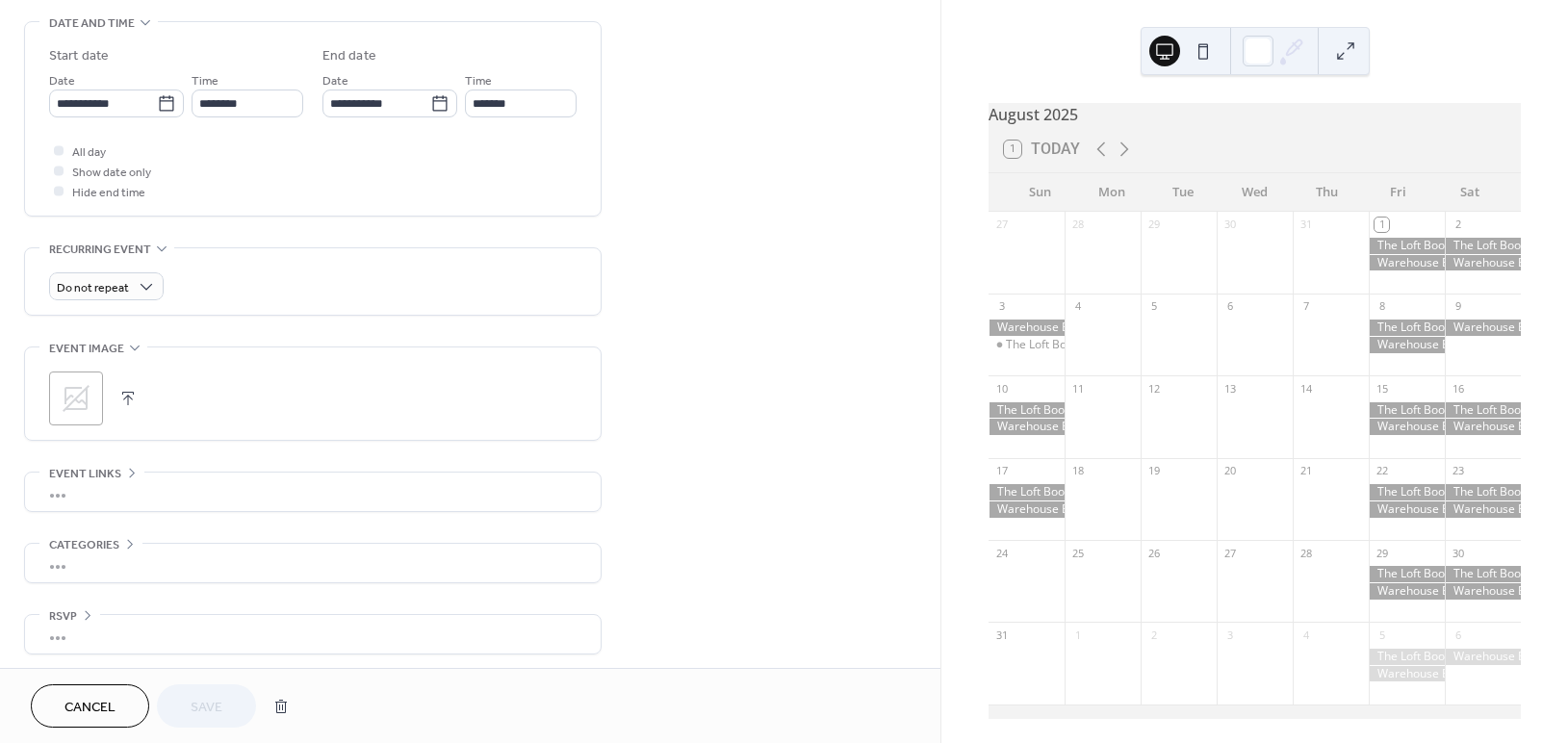 scroll, scrollTop: 486, scrollLeft: 0, axis: vertical 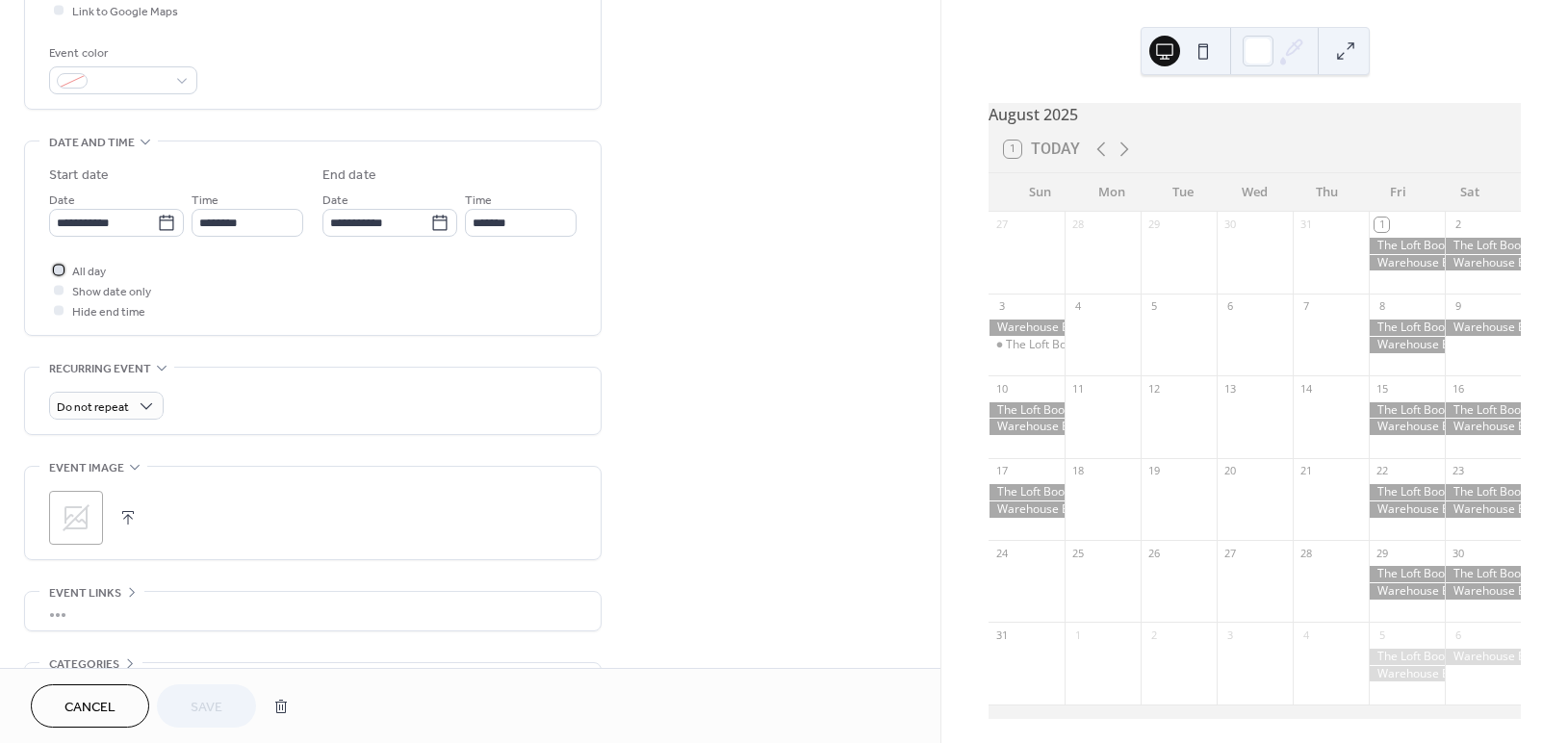 click at bounding box center [59, 269] 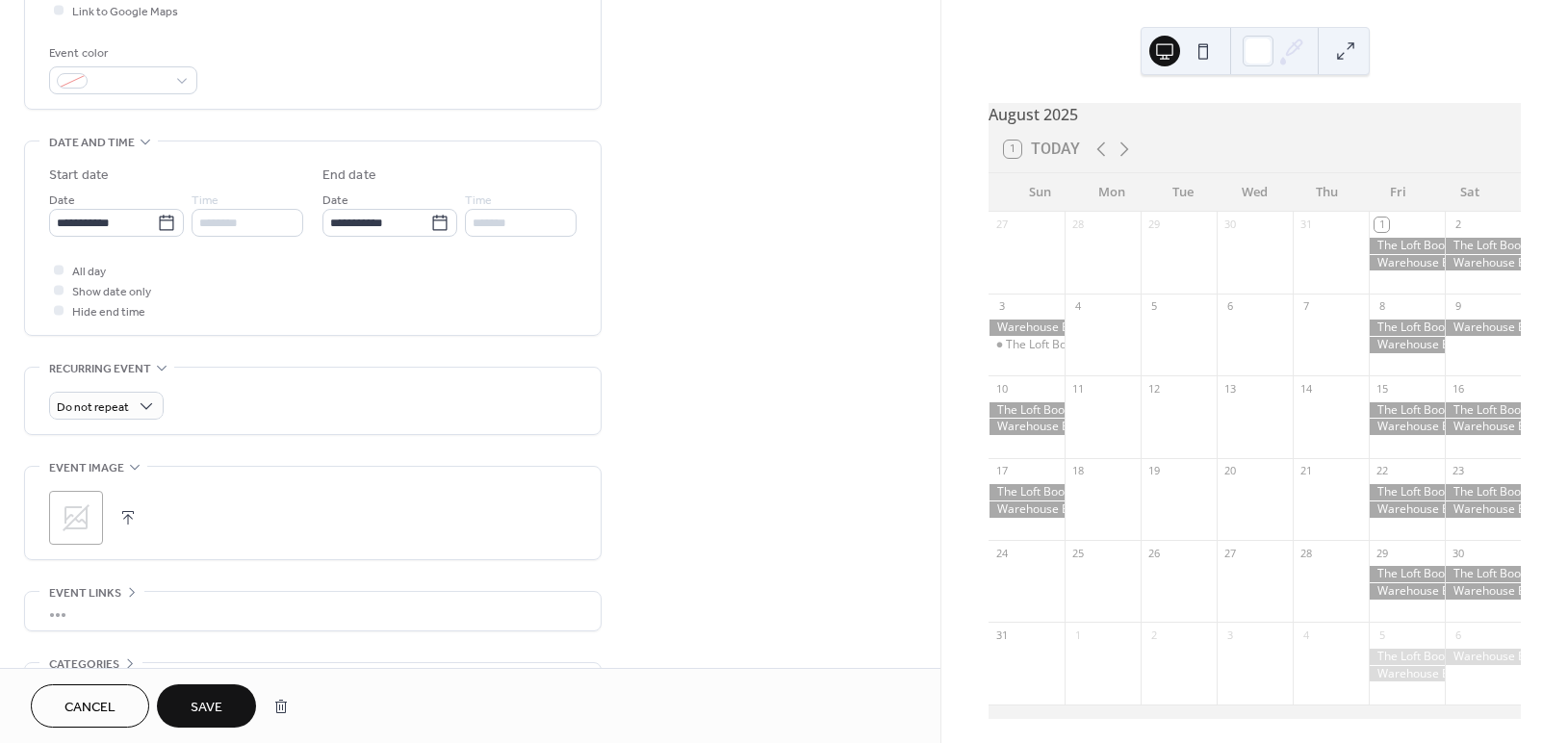 click on "Save" at bounding box center (206, 705) 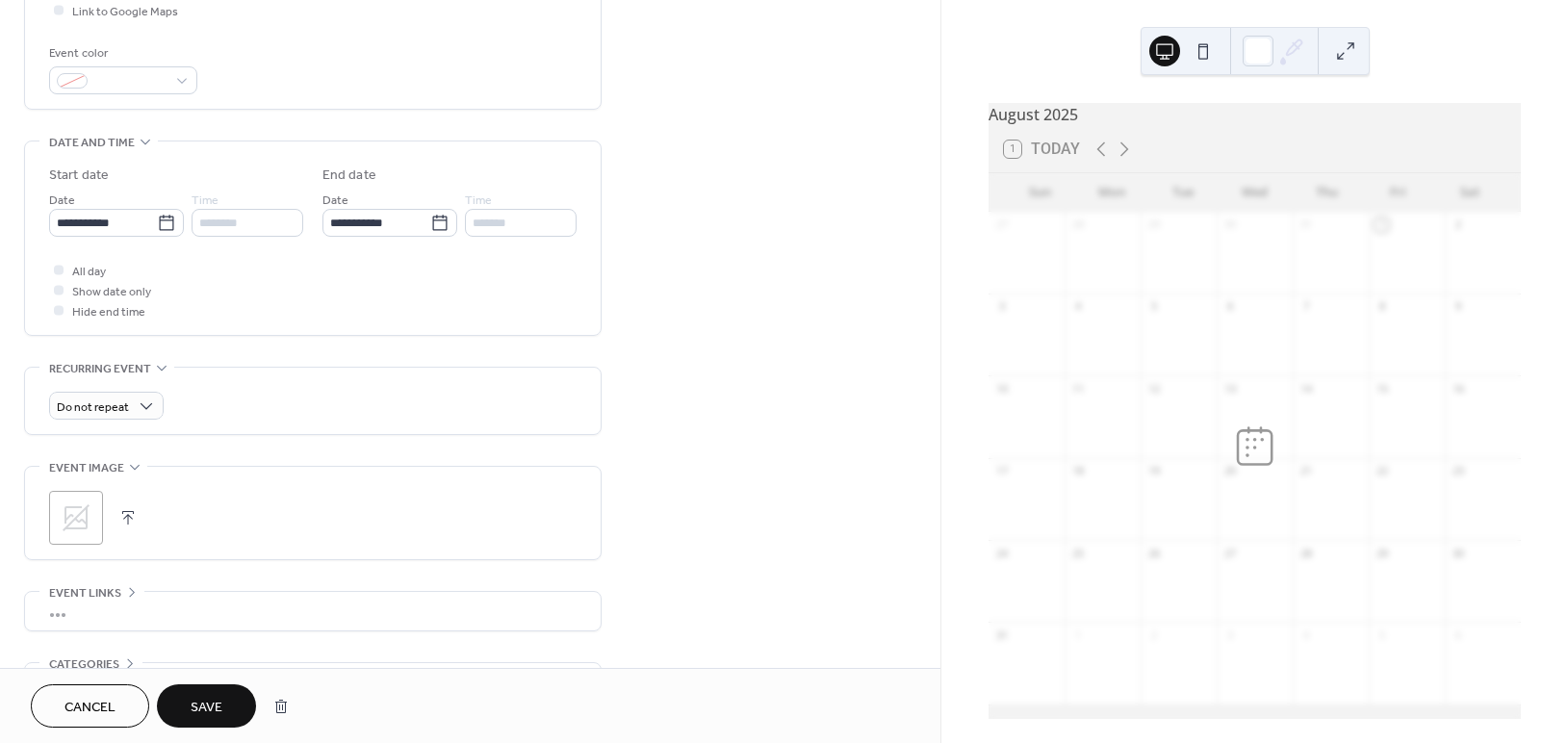 click on "Save" at bounding box center (206, 707) 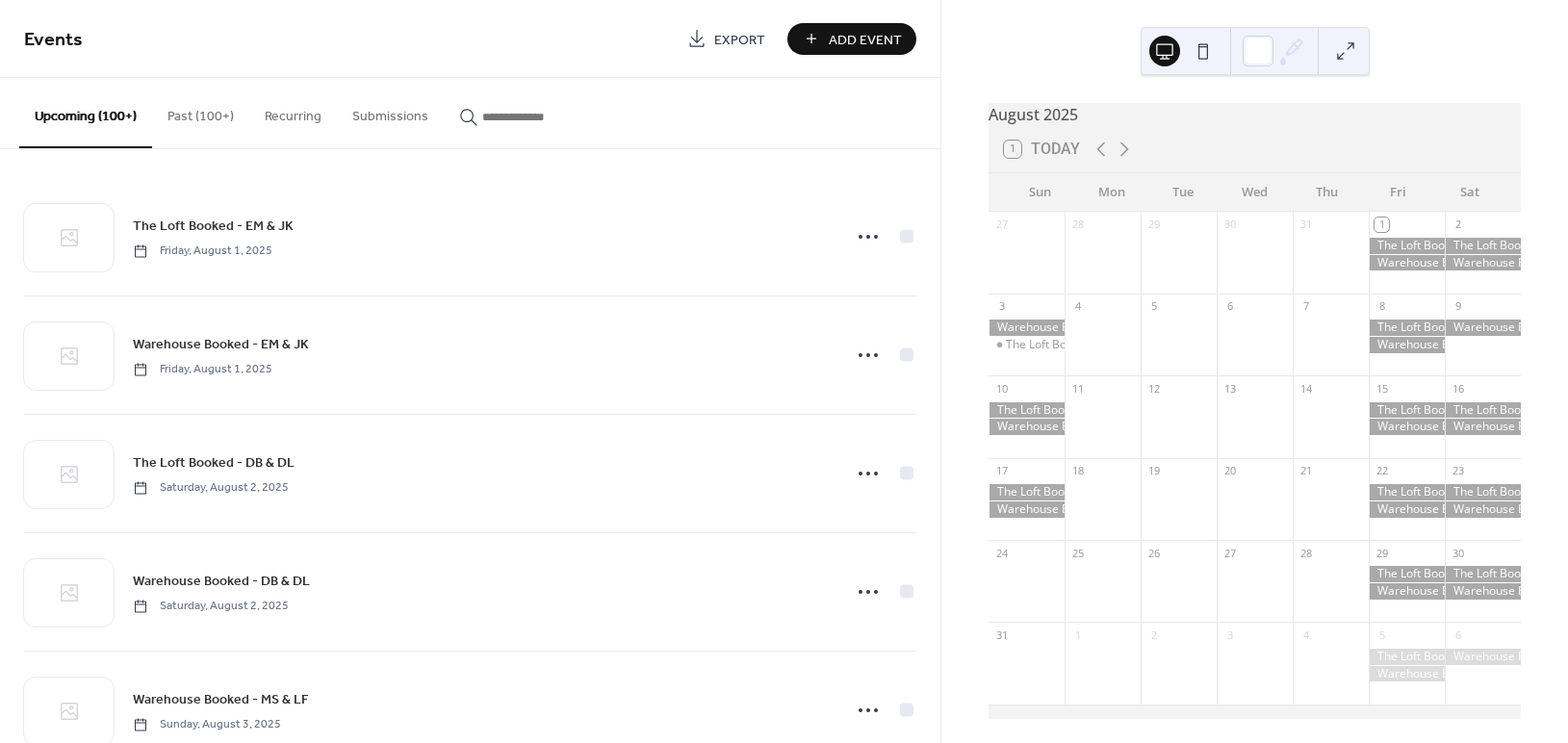 scroll, scrollTop: 3023, scrollLeft: 0, axis: vertical 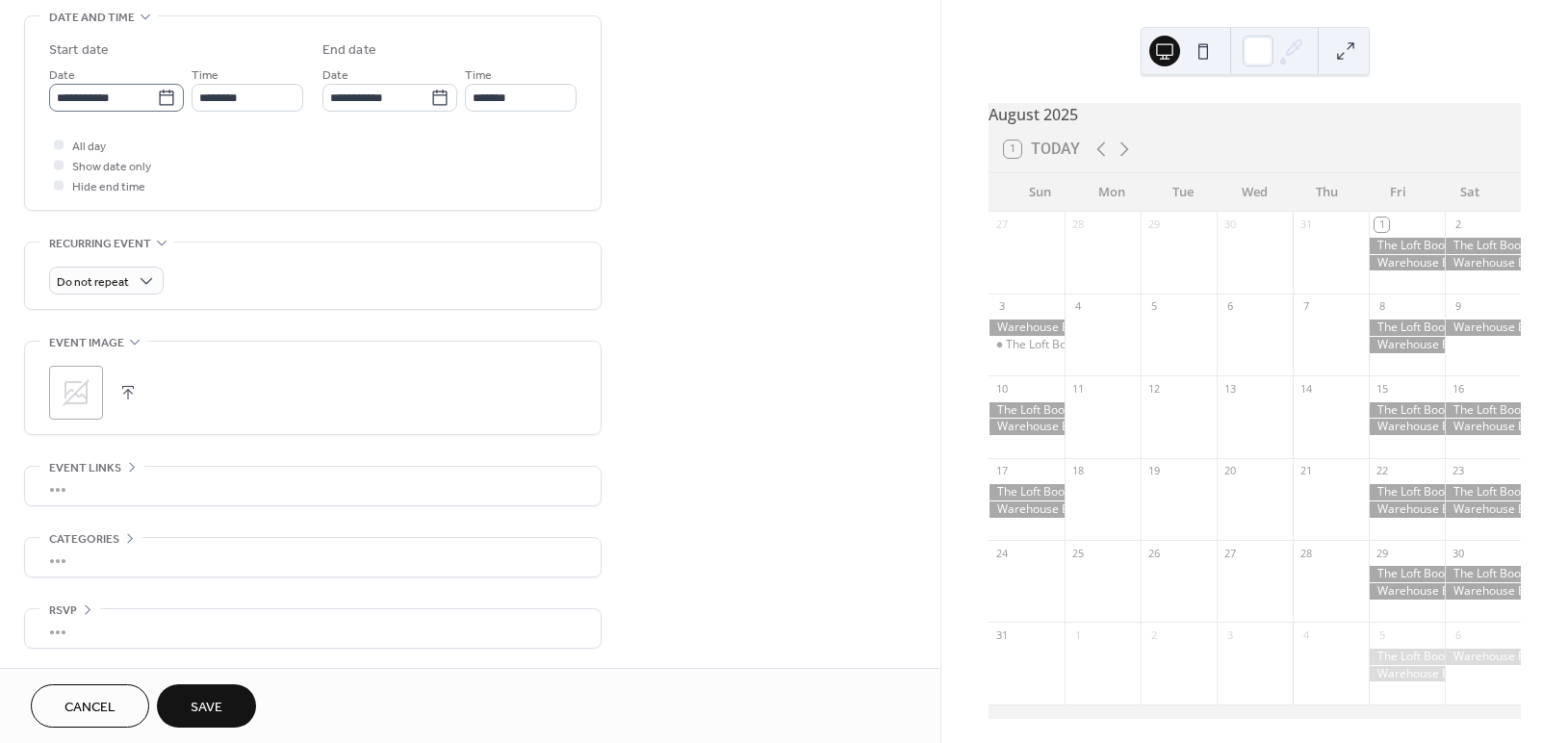 type on "**********" 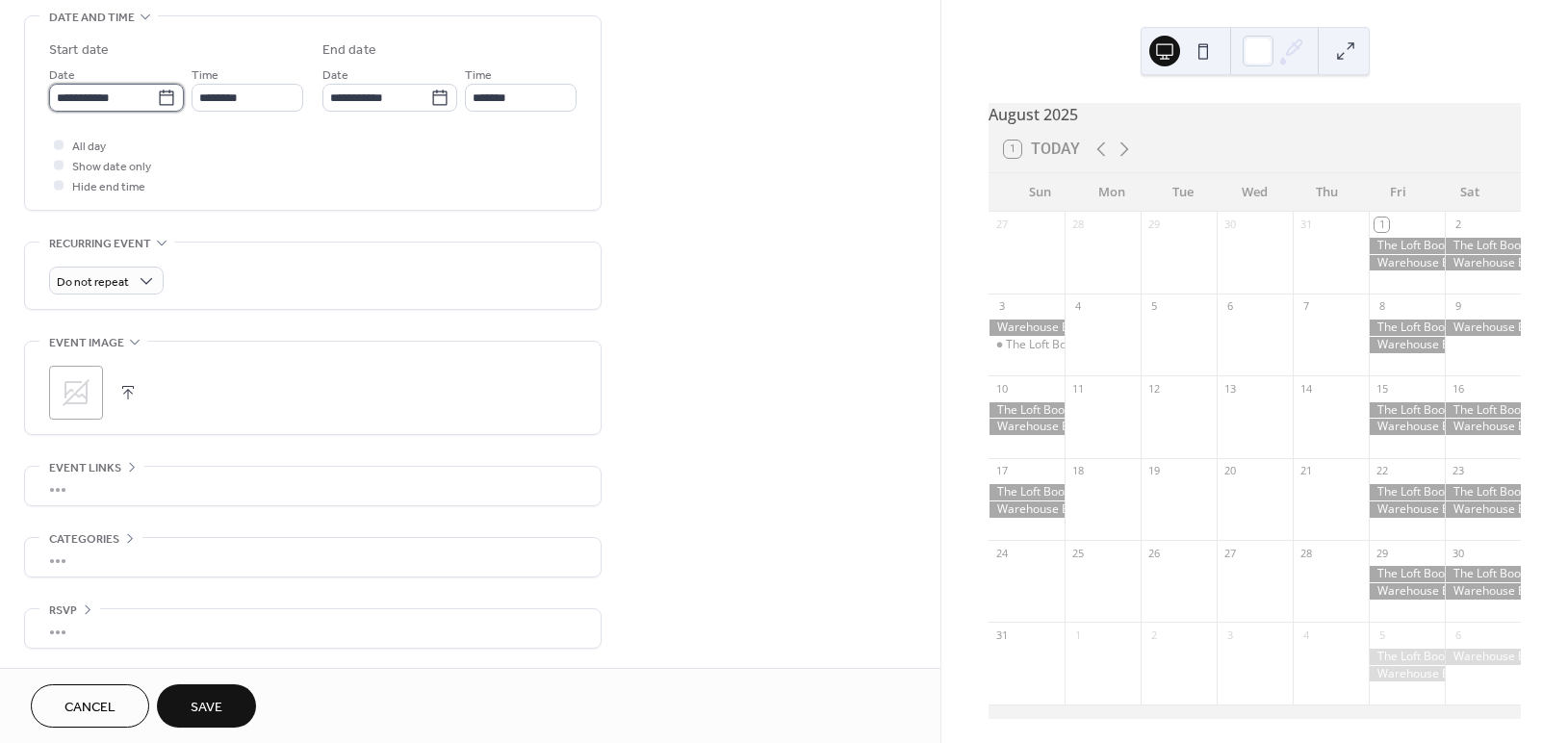 click on "**********" at bounding box center (103, 97) 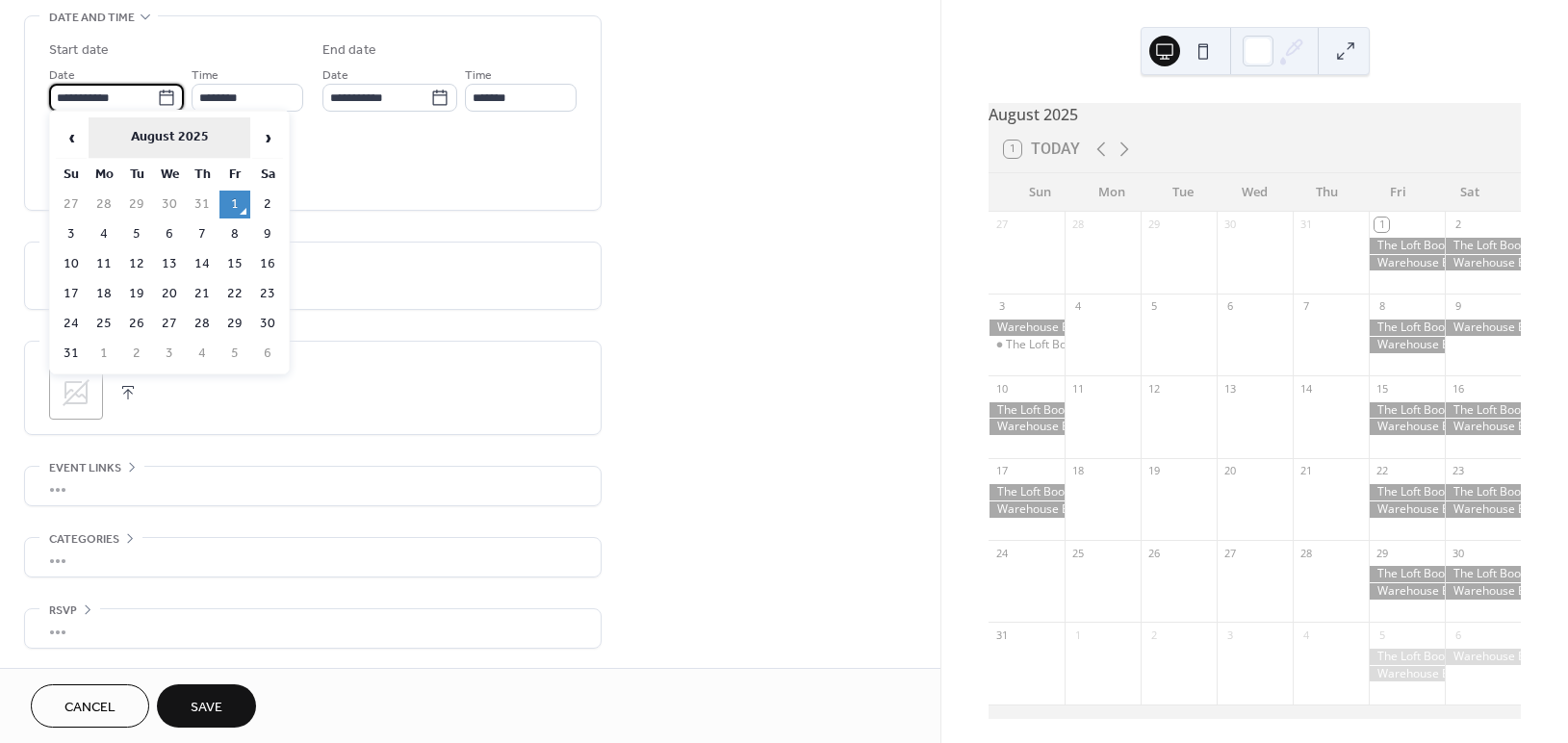 click on "August 2025" at bounding box center (169, 138) 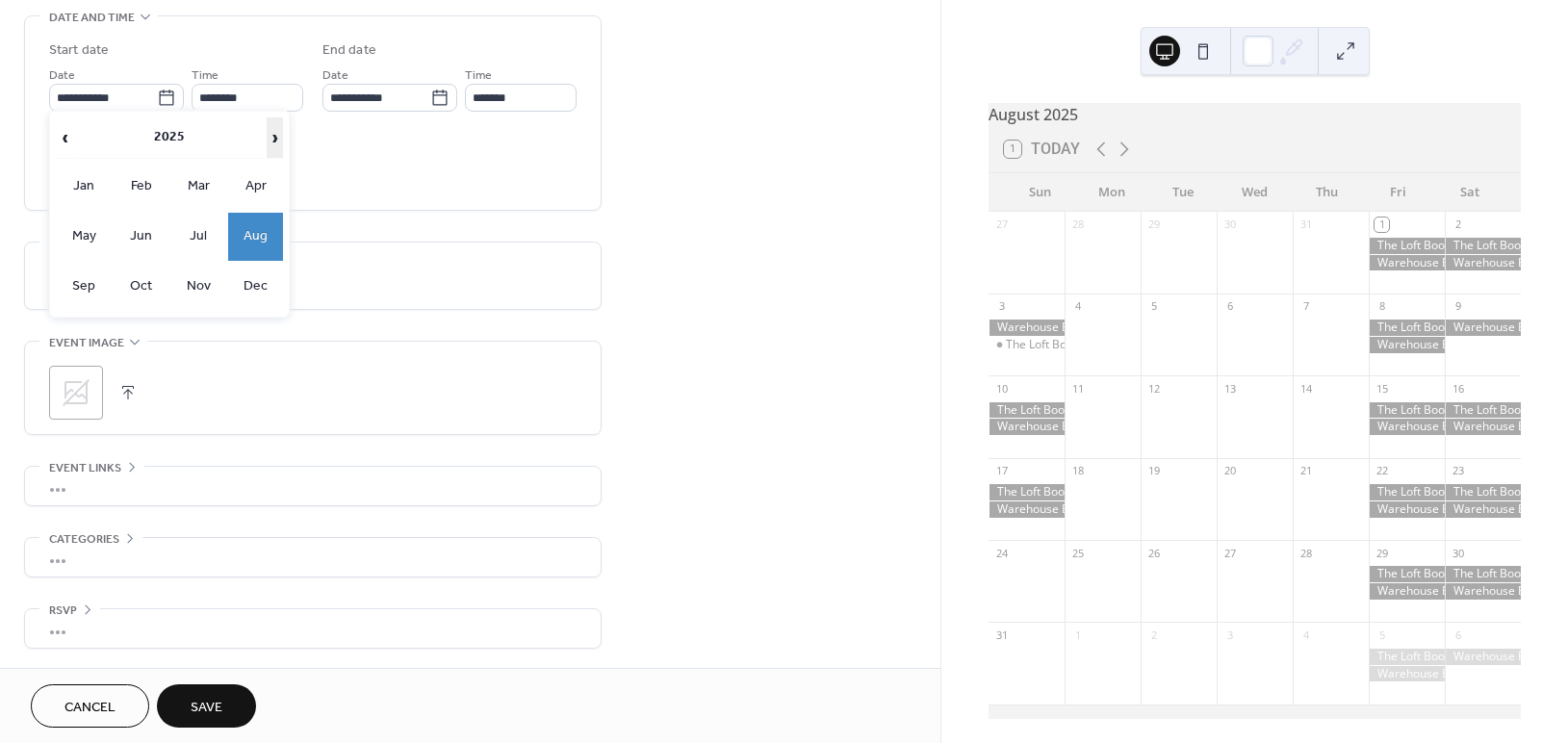click on "›" at bounding box center [275, 138] 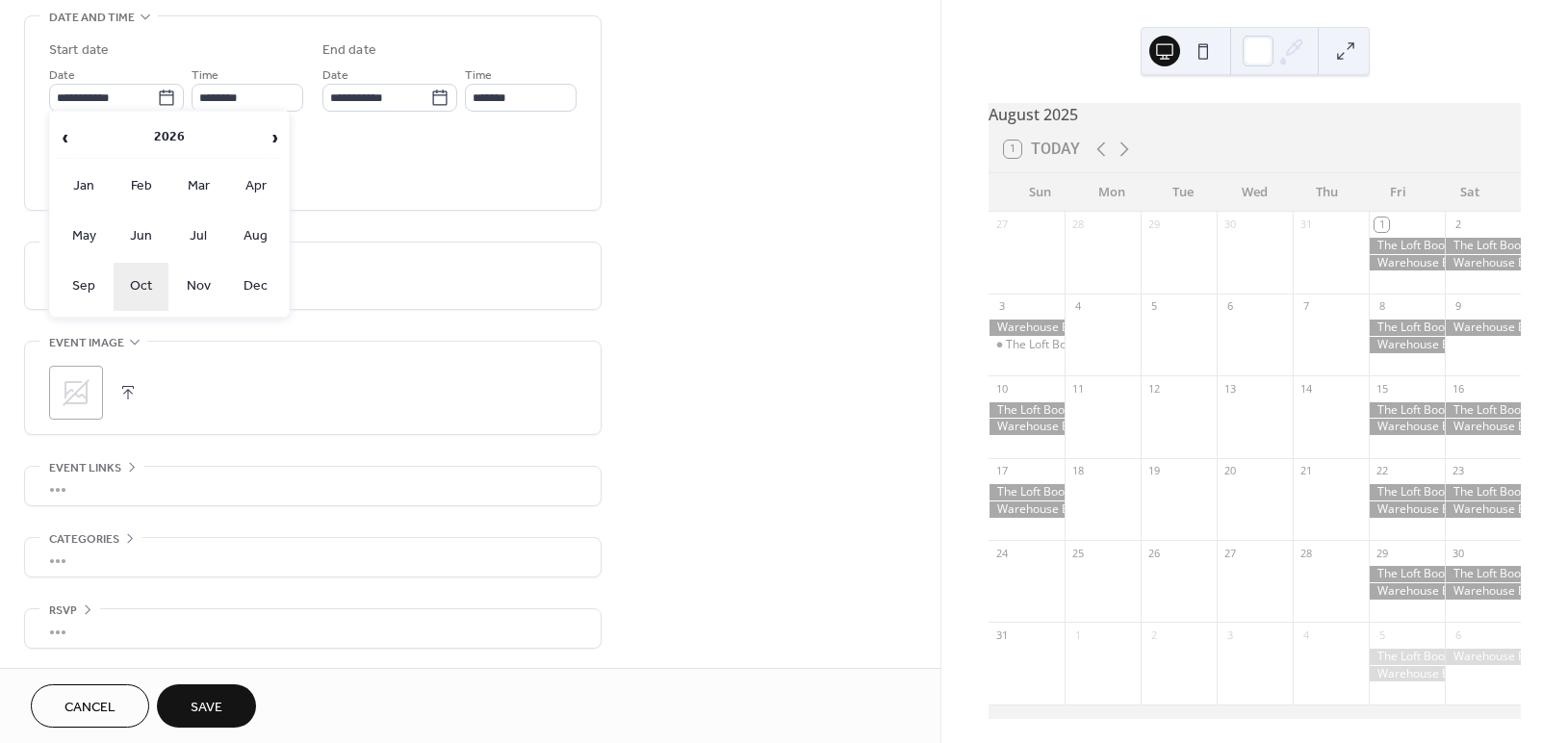 drag, startPoint x: 147, startPoint y: 289, endPoint x: 129, endPoint y: 282, distance: 19.313208 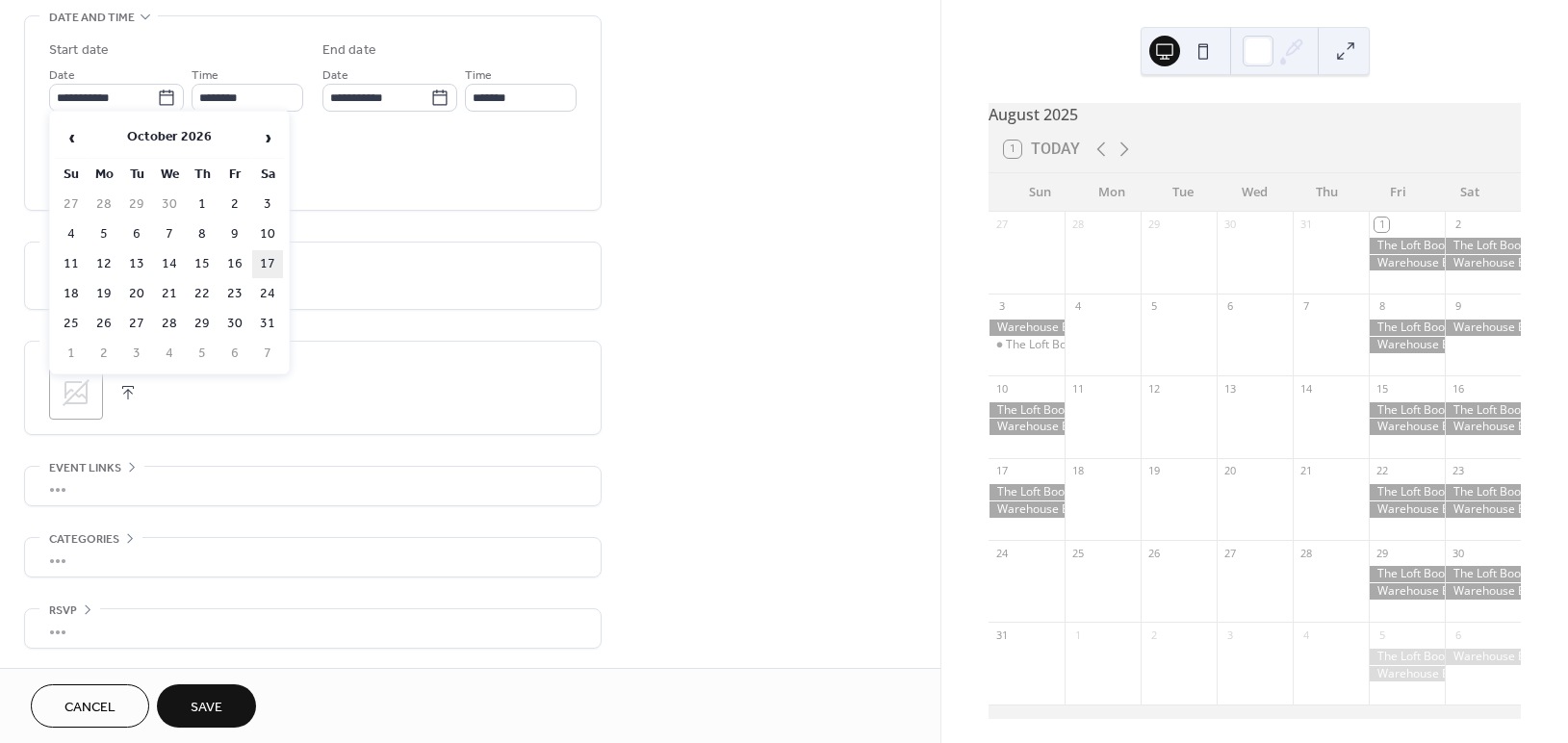 click on "17" at bounding box center (268, 264) 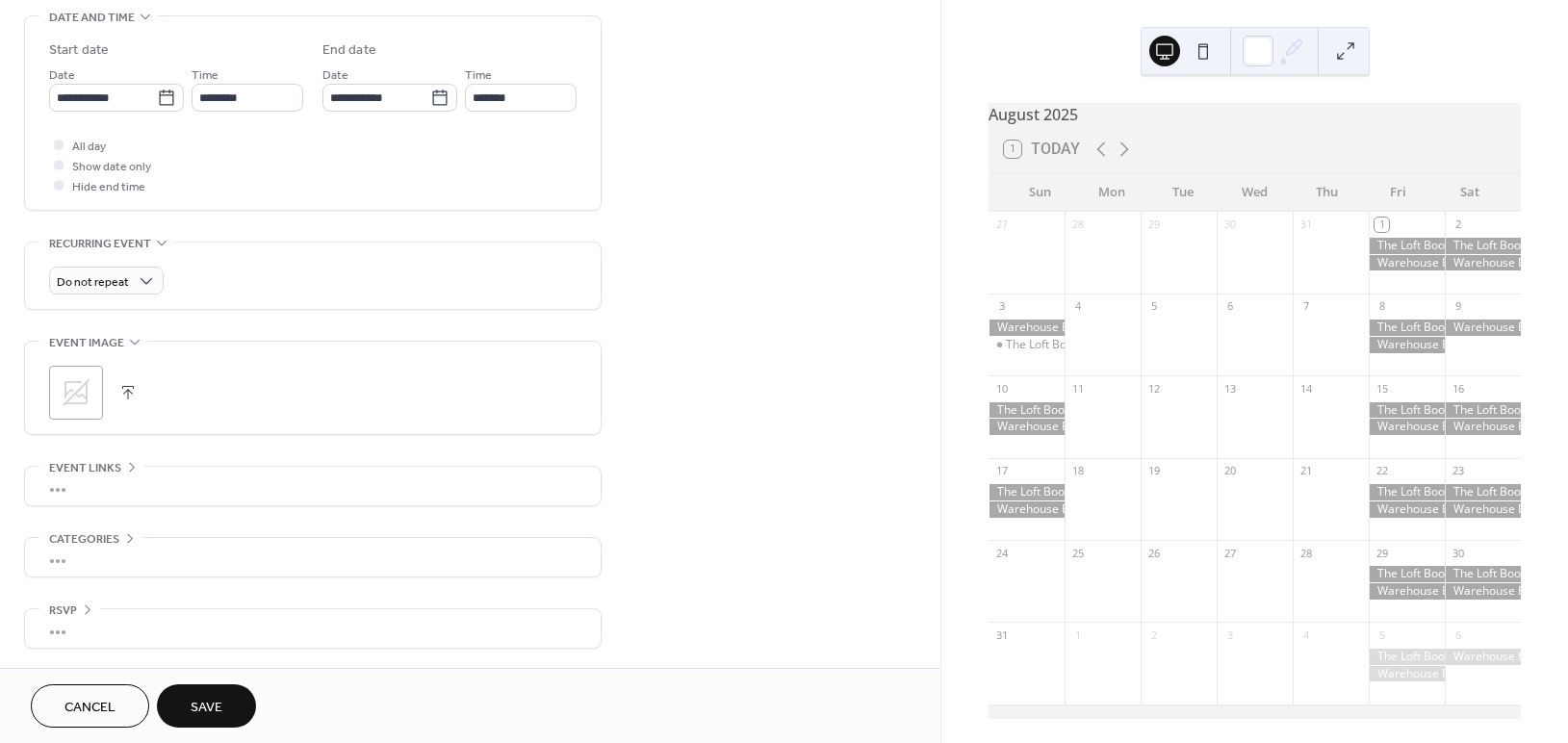 type on "**********" 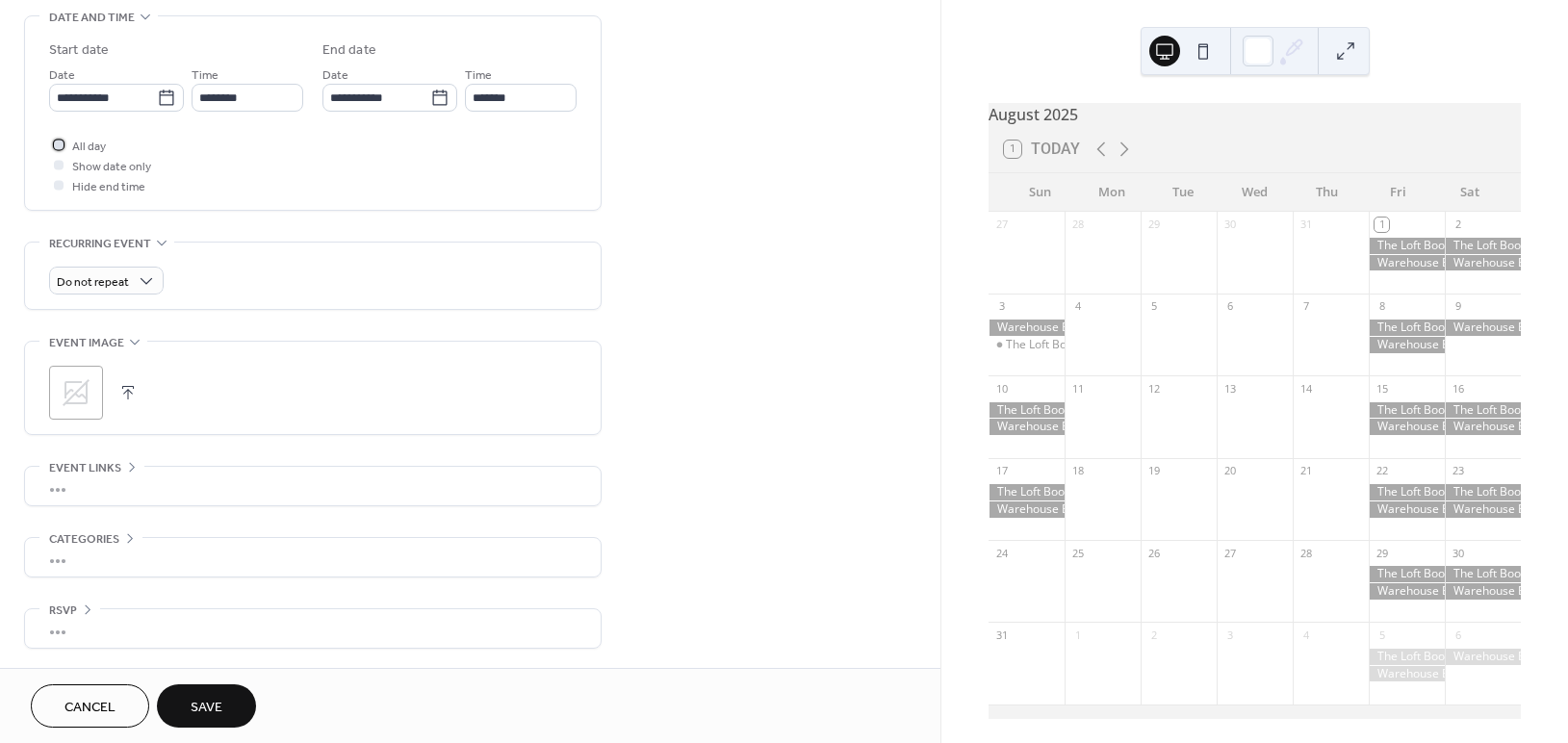 click at bounding box center [59, 144] 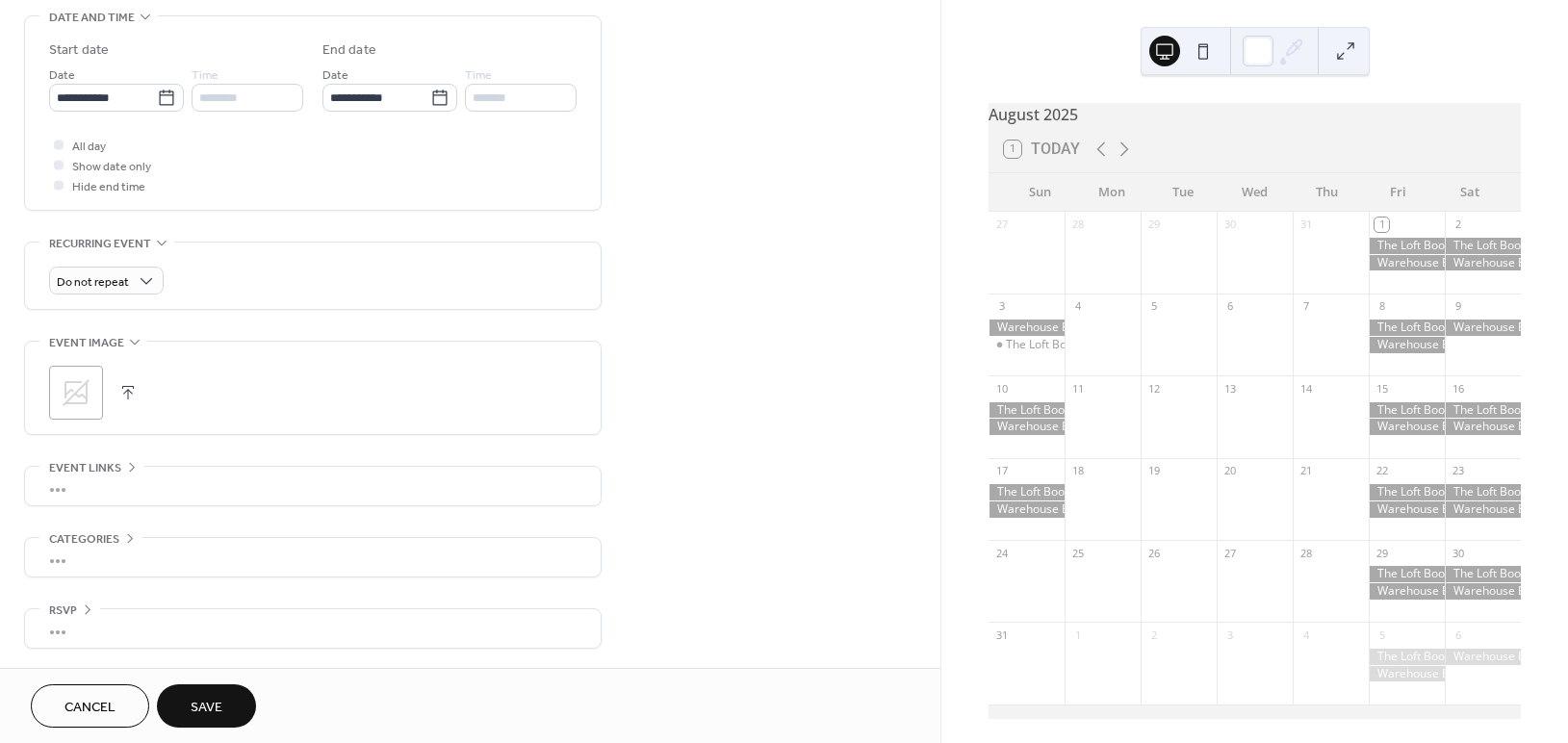 click on "Save" at bounding box center (206, 707) 